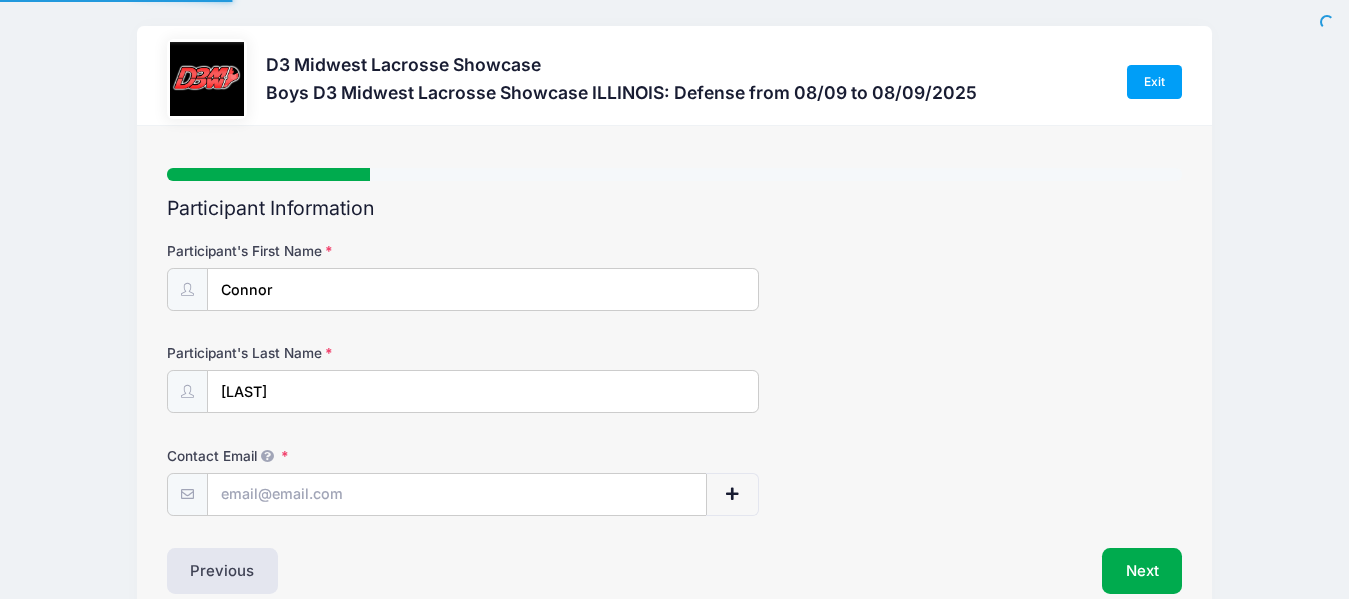 scroll, scrollTop: 0, scrollLeft: 0, axis: both 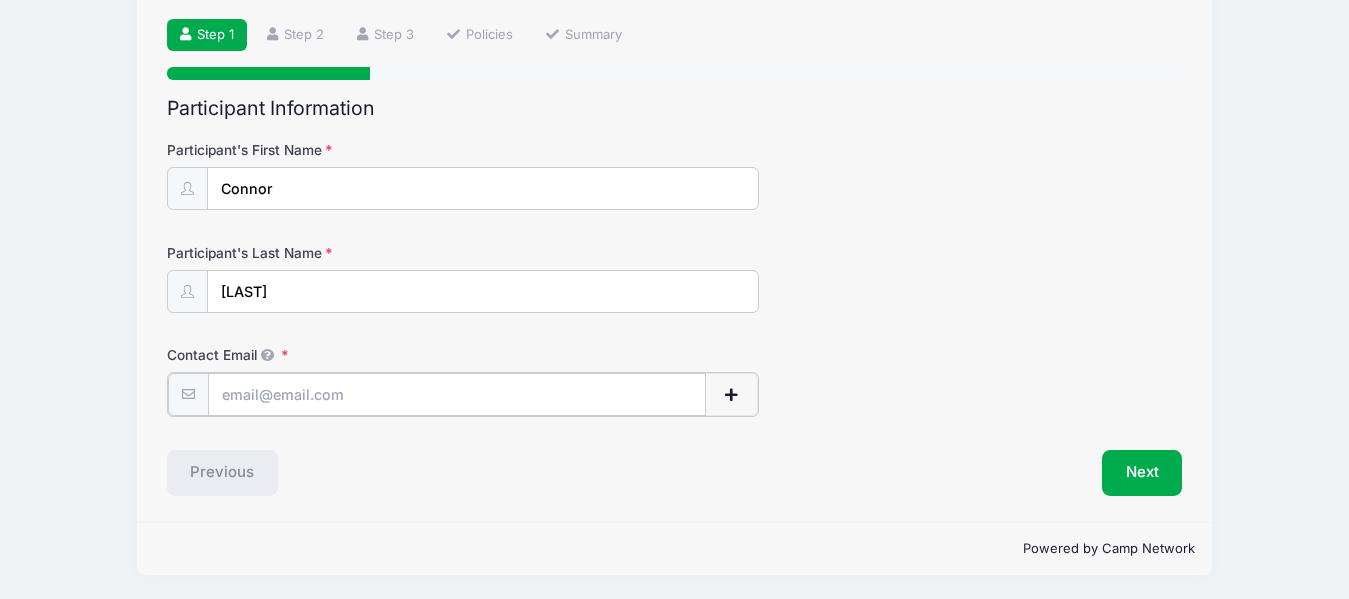click on "Contact Email" at bounding box center [457, 394] 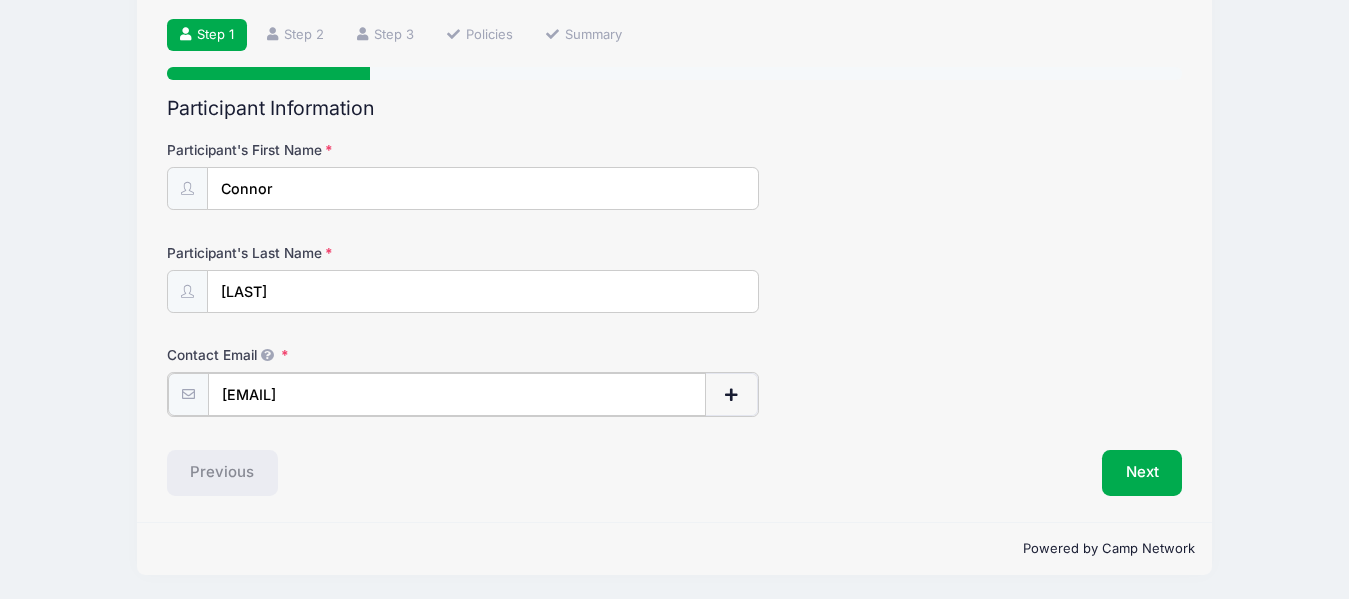 type on "[EMAIL]" 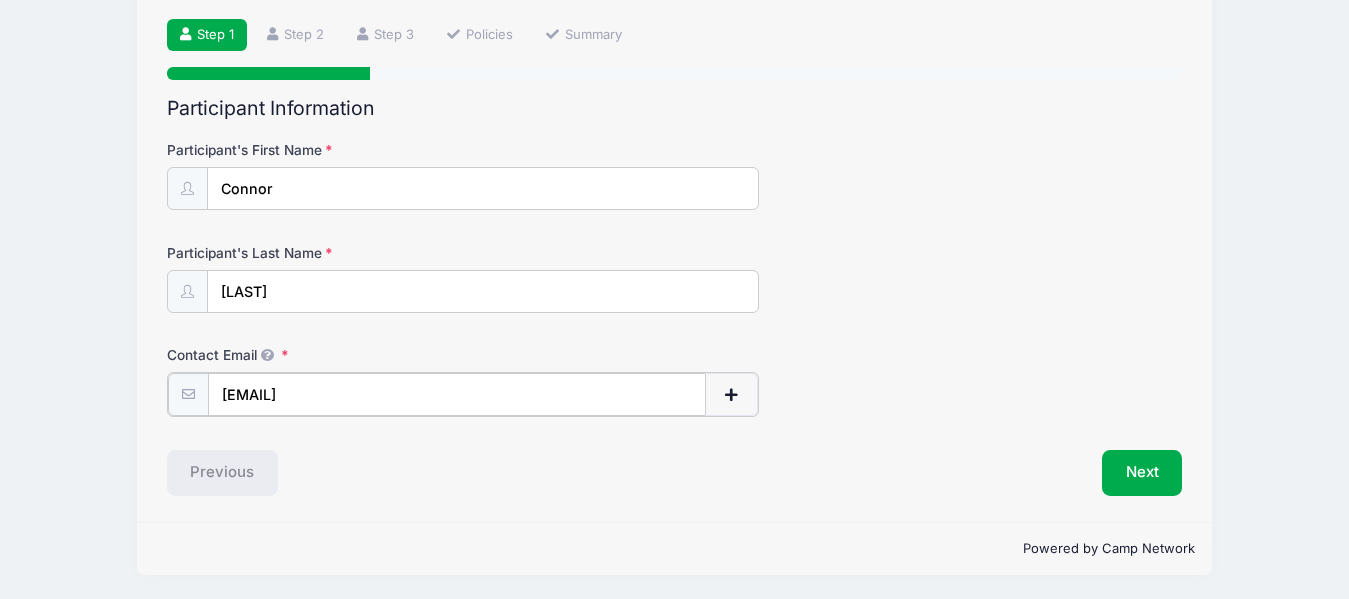 type 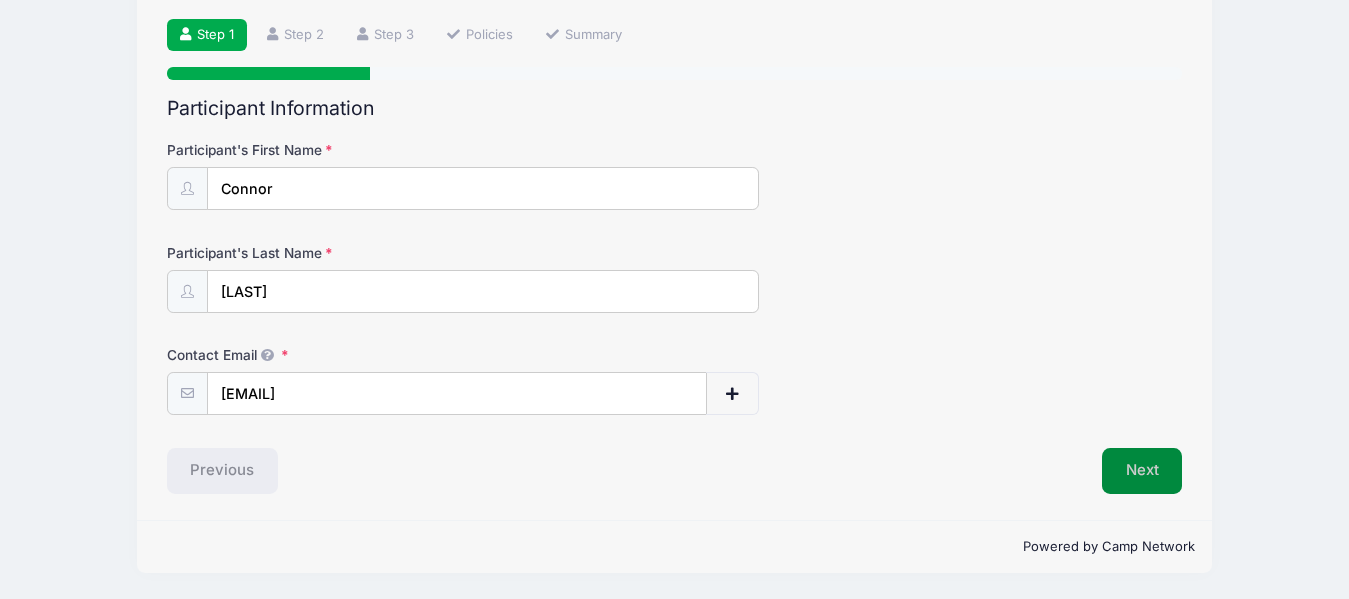 click on "Next" at bounding box center (1142, 471) 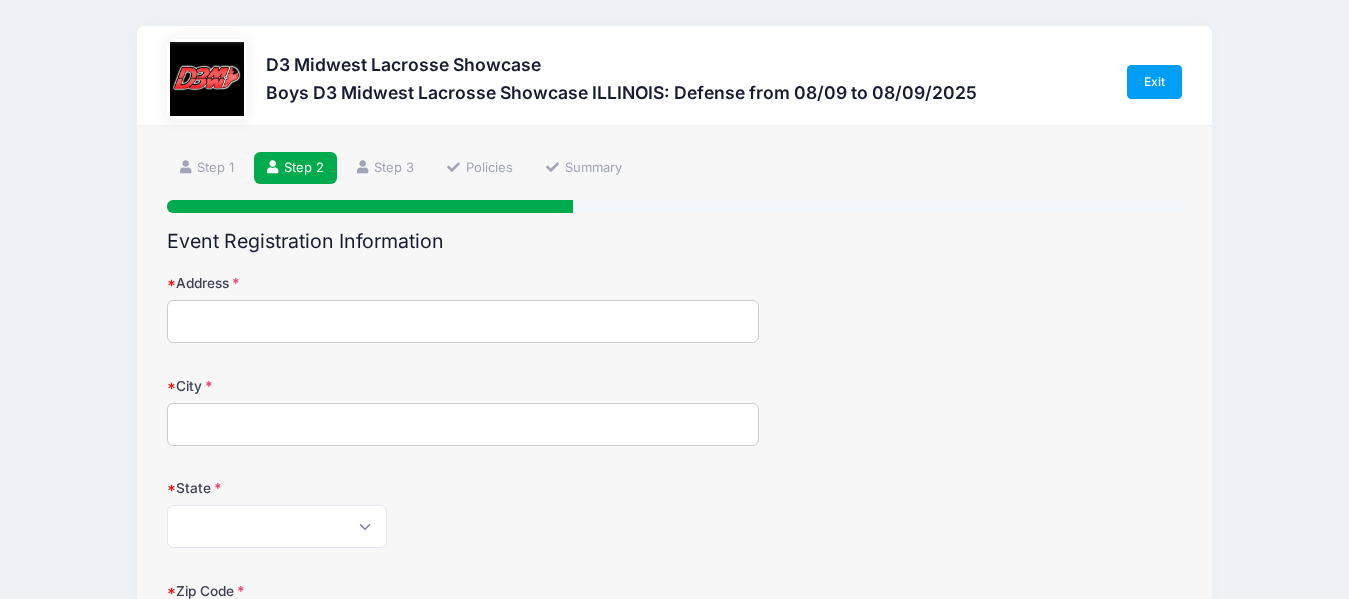 scroll, scrollTop: 100, scrollLeft: 0, axis: vertical 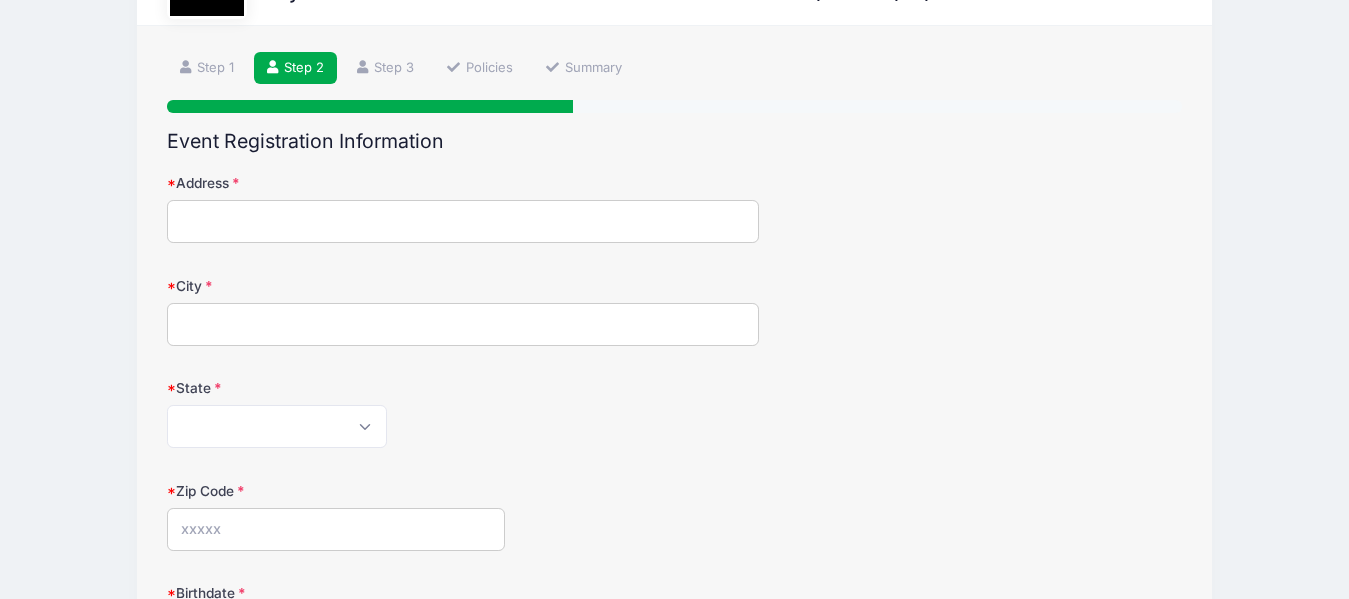 click on "Address" at bounding box center (463, 221) 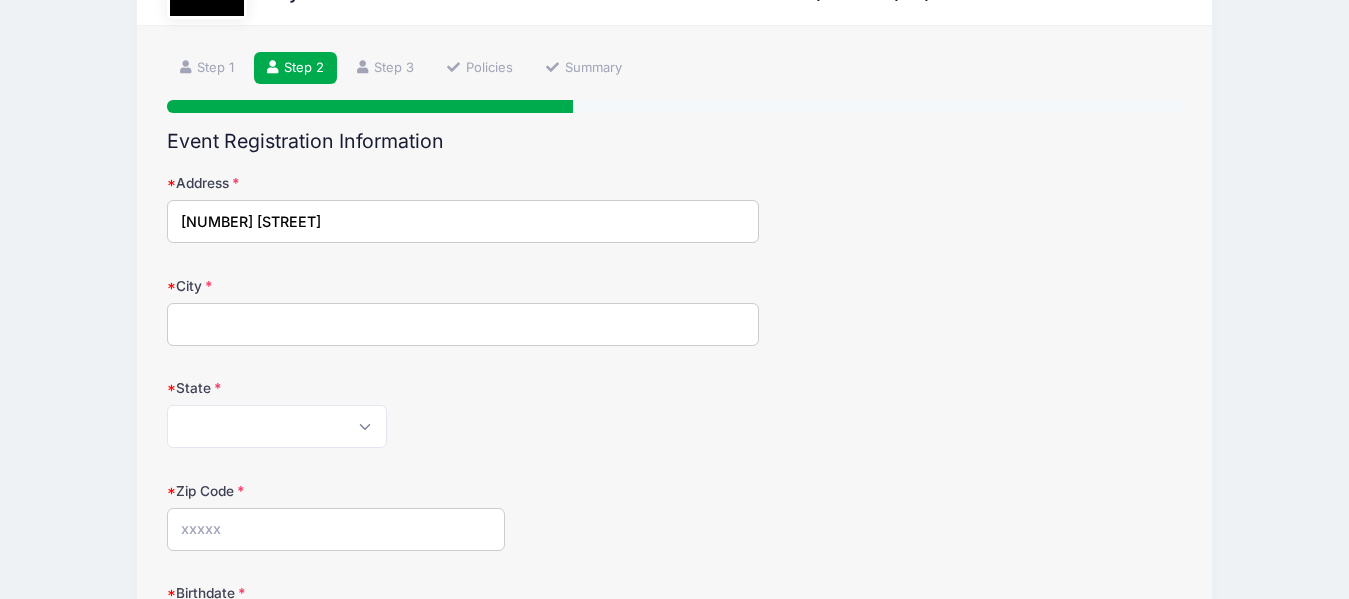 type on "[CITY]" 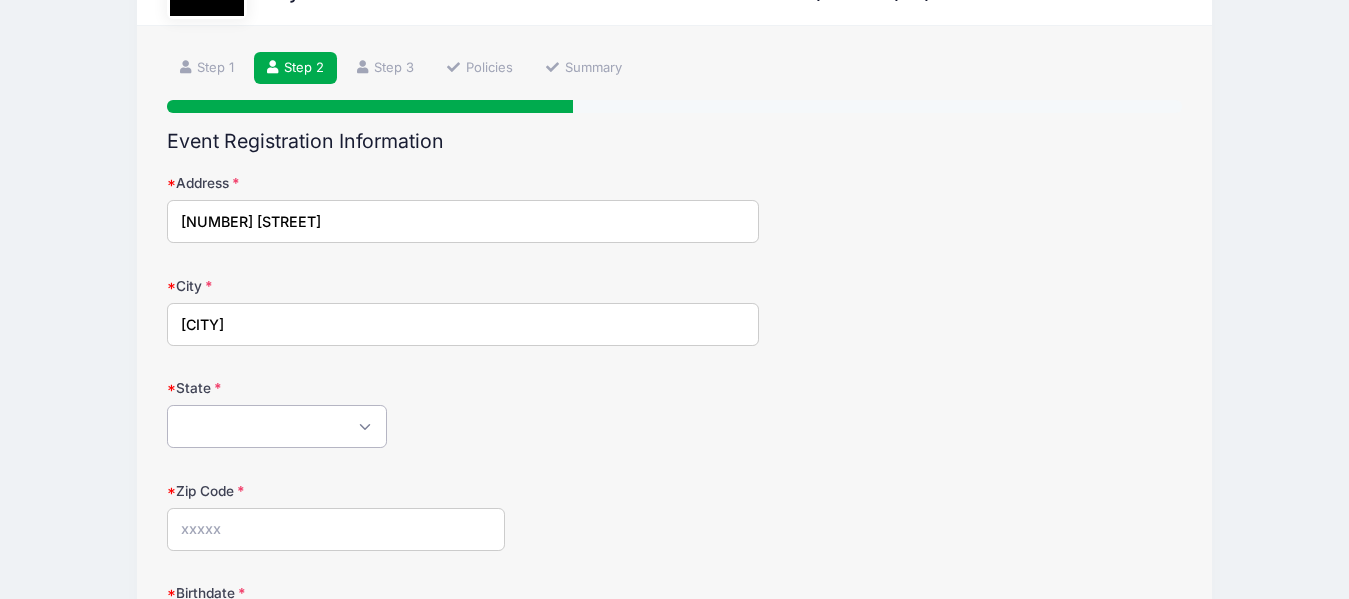 select on "IL" 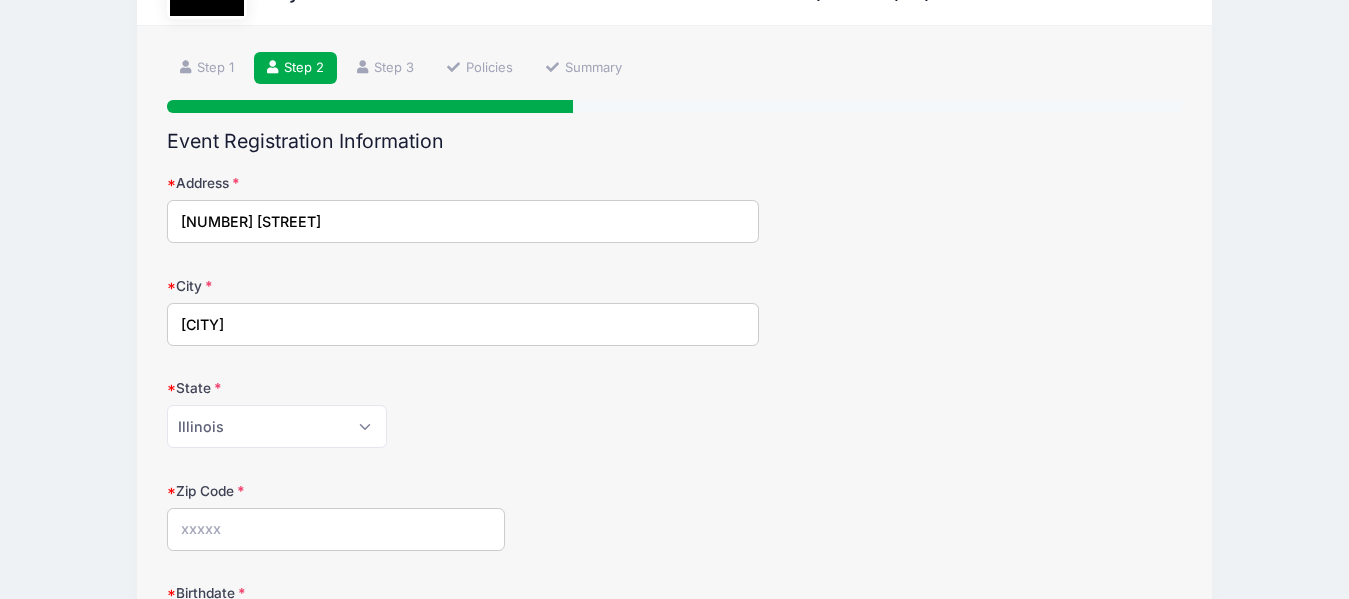 type on "[POSTAL_CODE]" 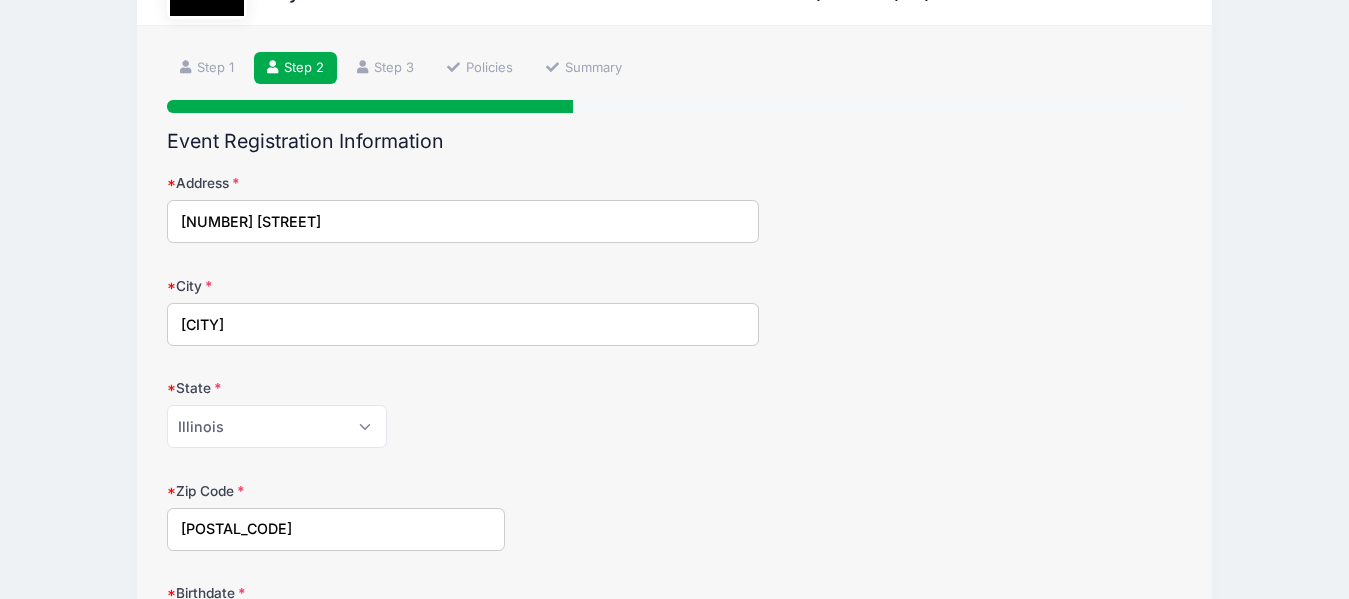 type on "([PHONE])" 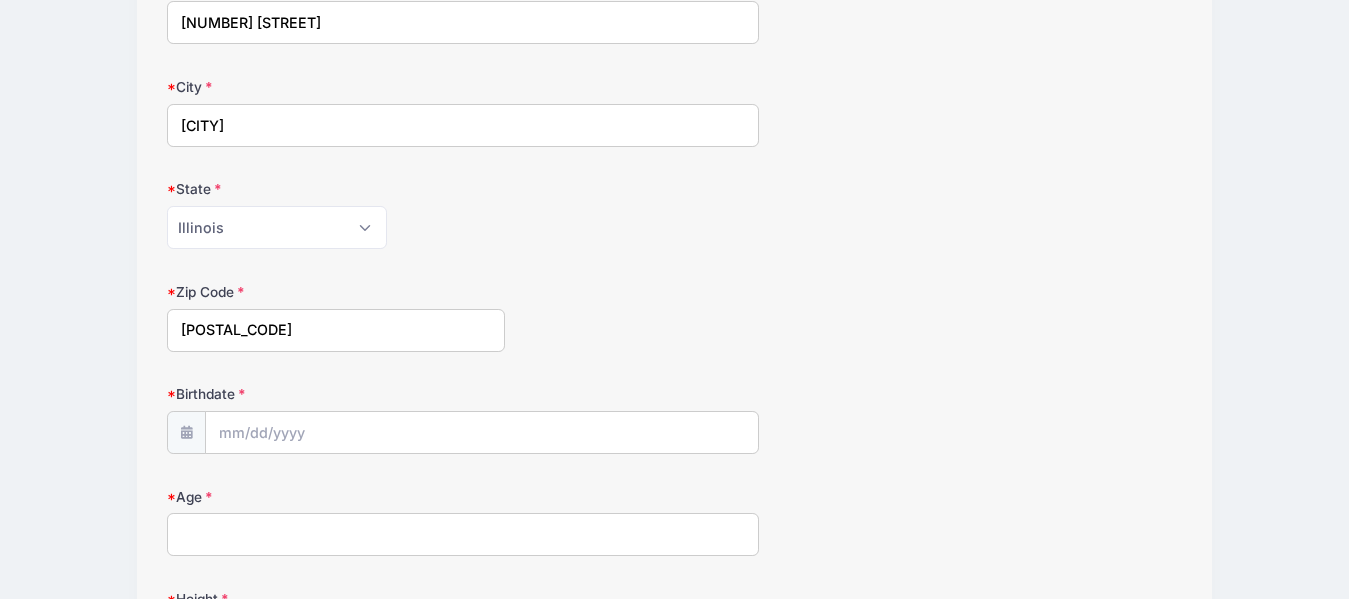 scroll, scrollTop: 300, scrollLeft: 0, axis: vertical 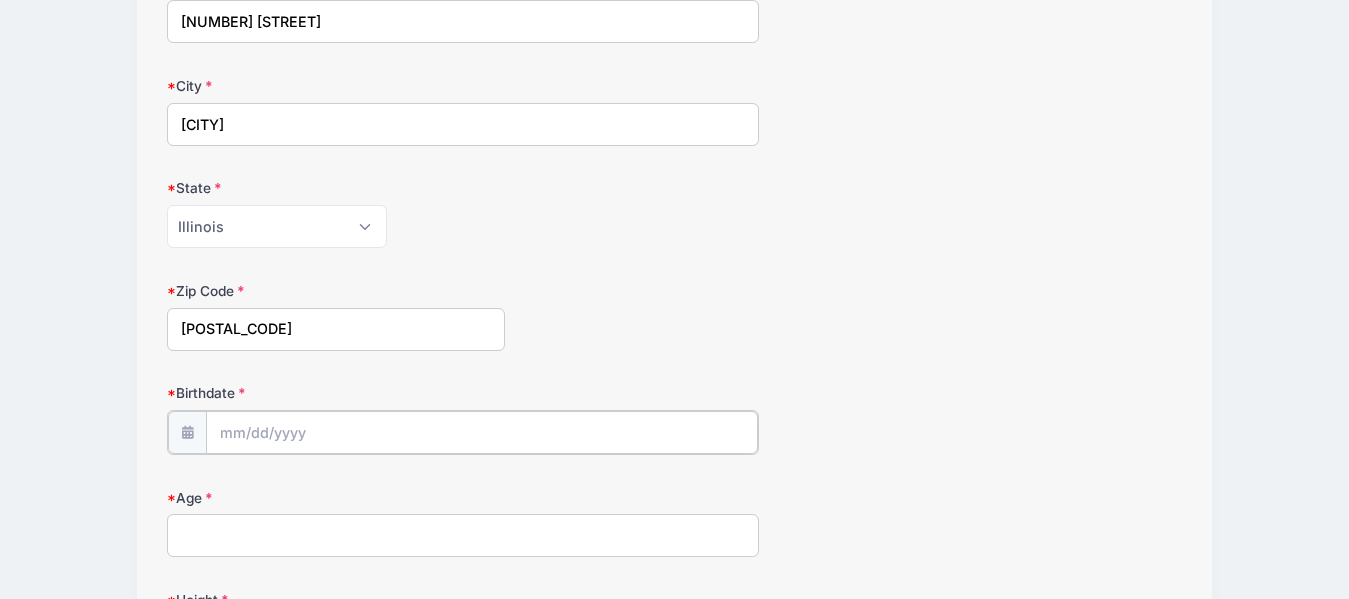 click on "Birthdate" at bounding box center (482, 432) 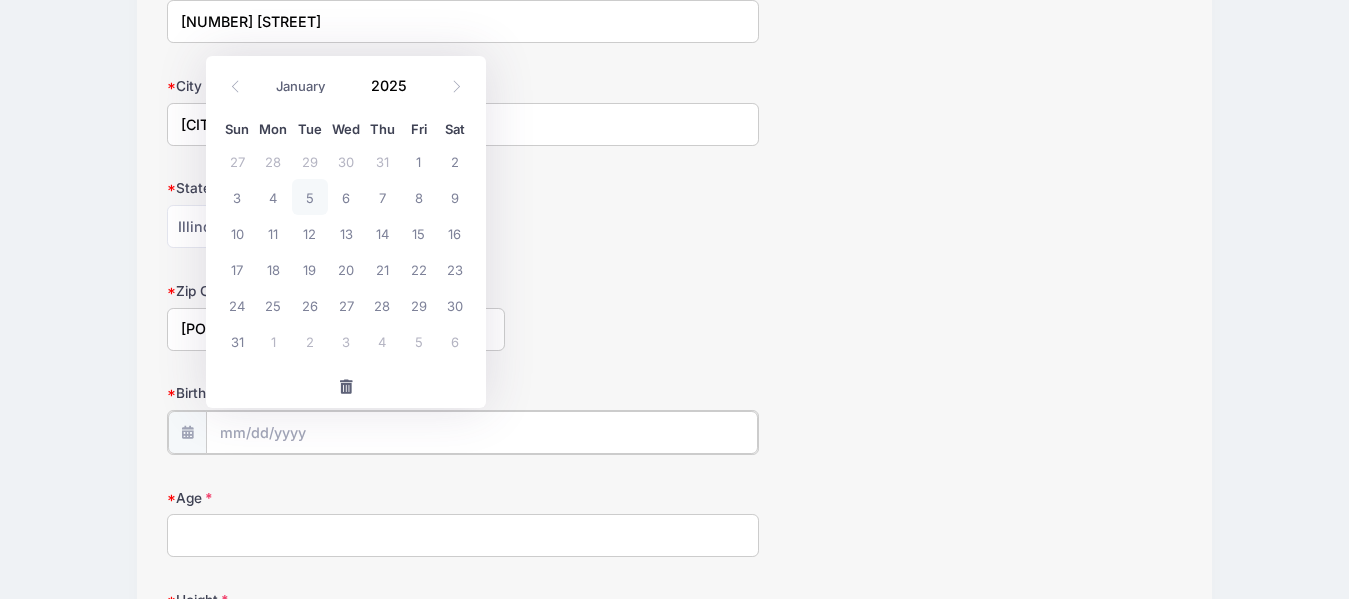 click on "Birthdate" at bounding box center (482, 432) 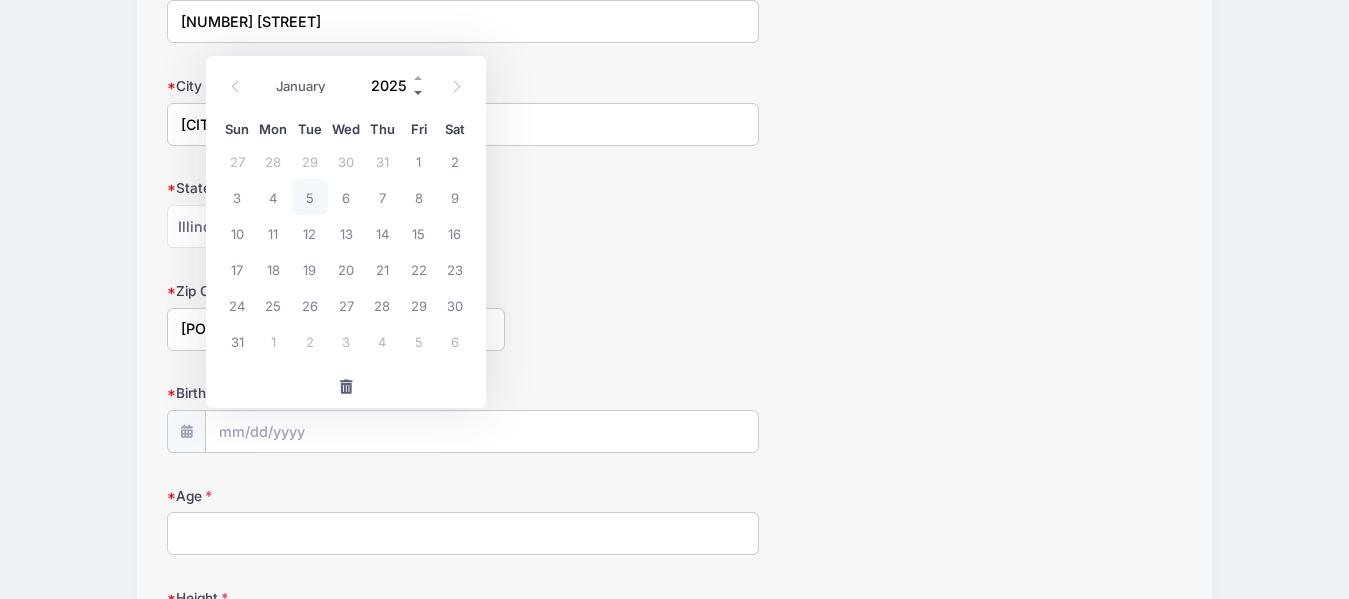click at bounding box center [419, 92] 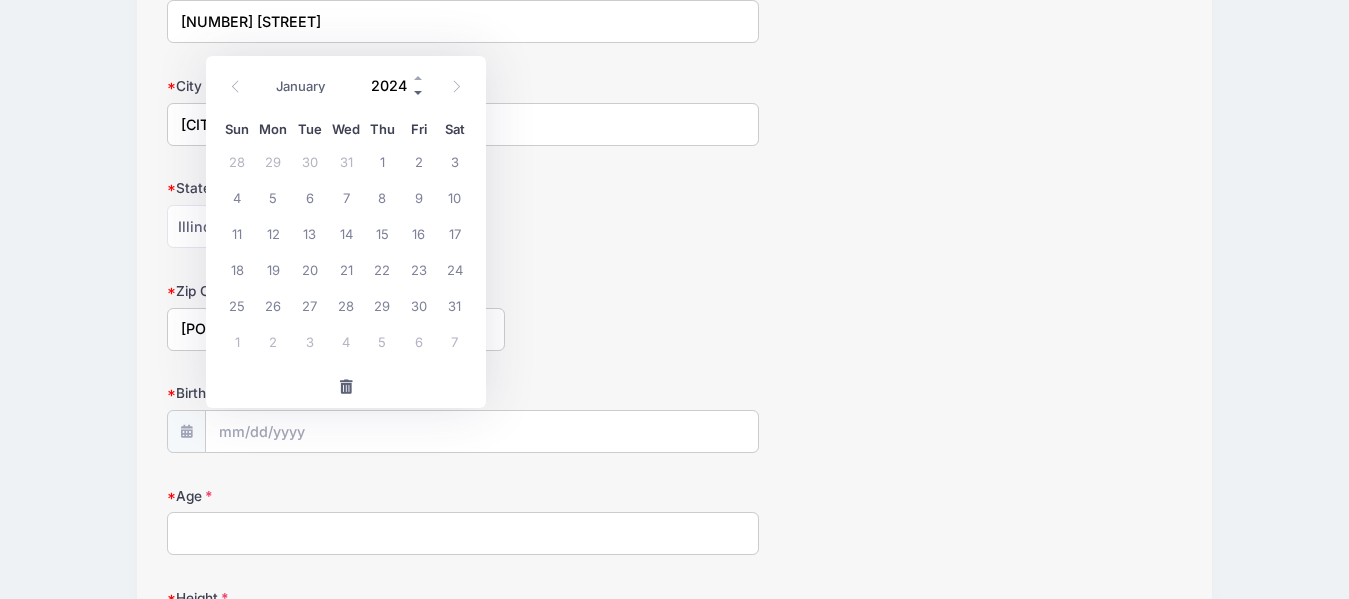 click at bounding box center [419, 92] 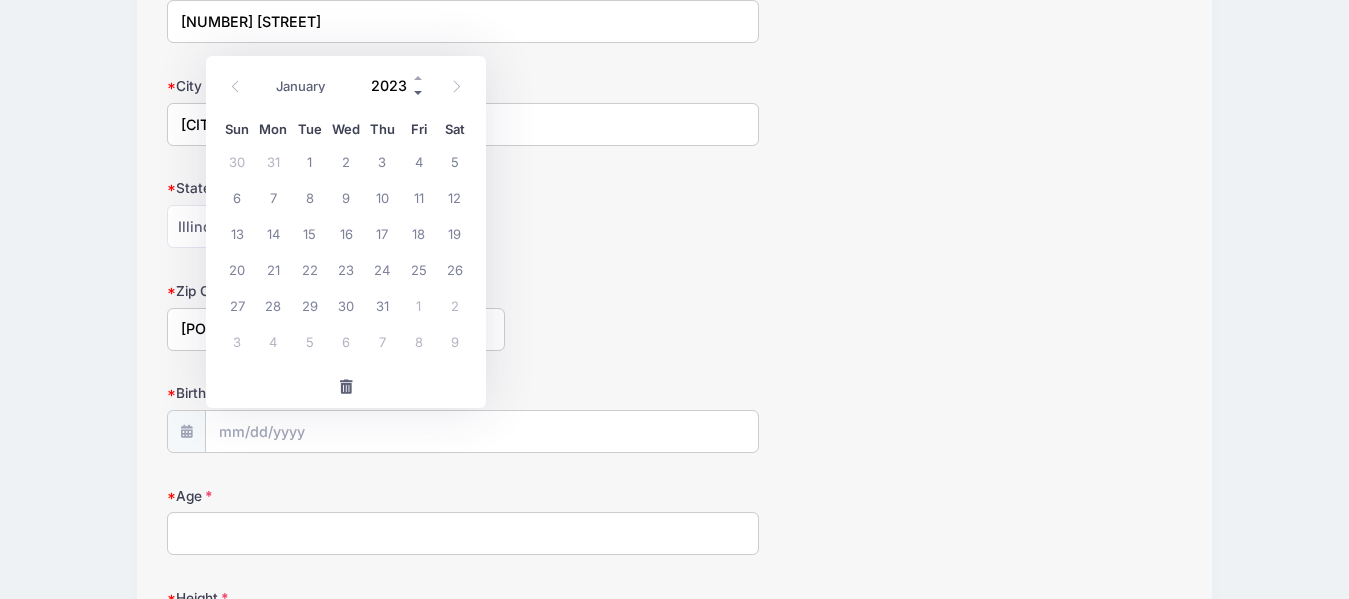 click at bounding box center (419, 92) 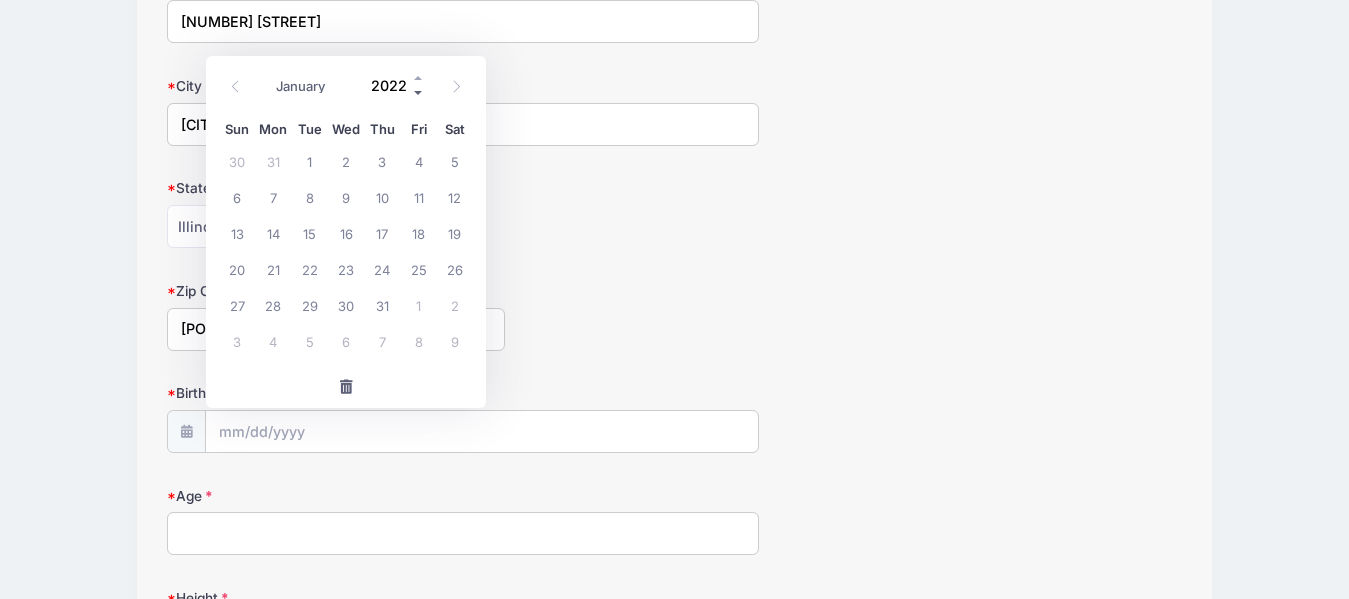 click at bounding box center (419, 92) 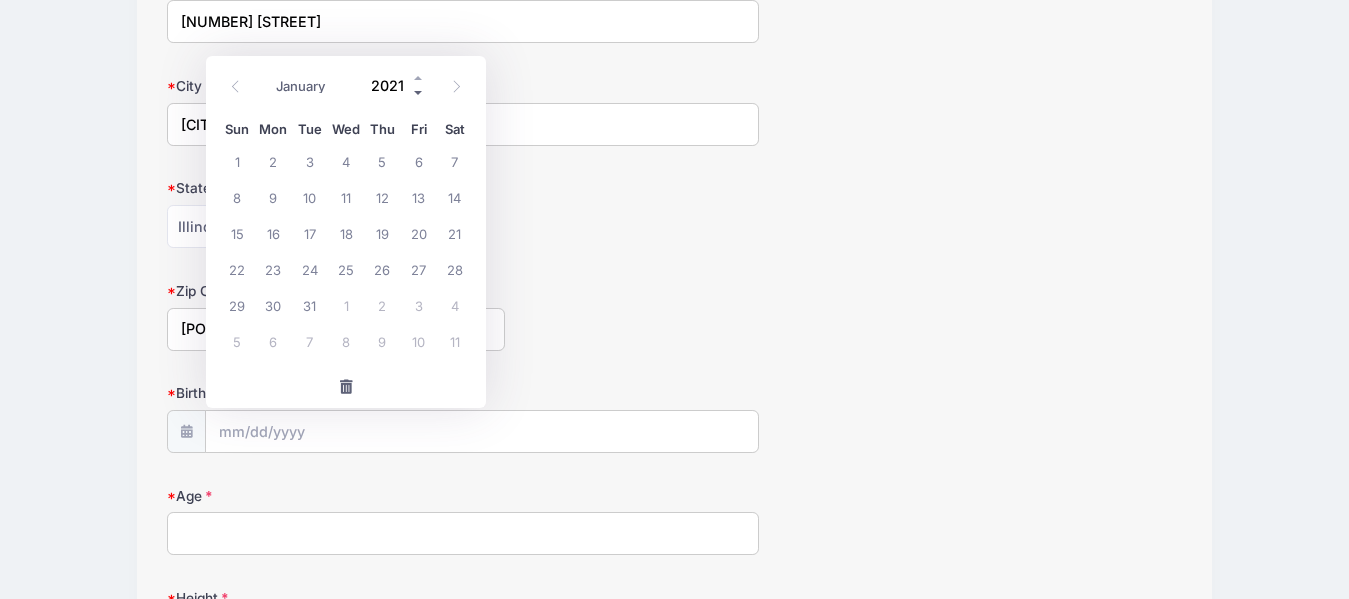 click at bounding box center [419, 92] 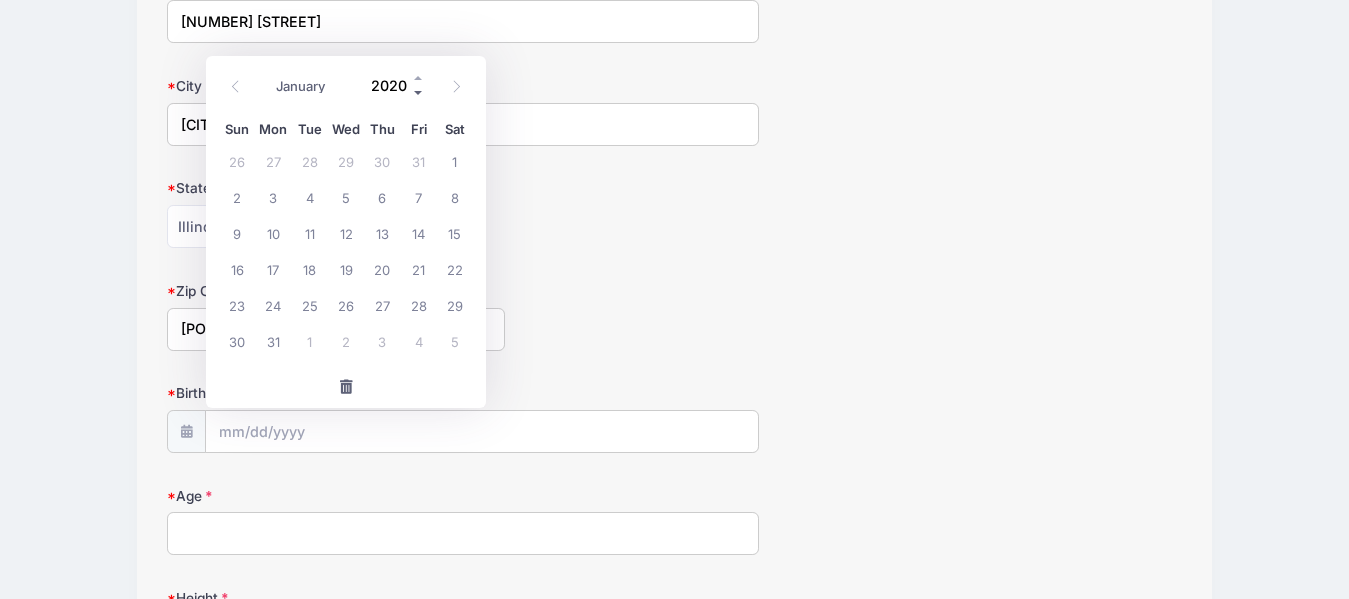 click at bounding box center (419, 92) 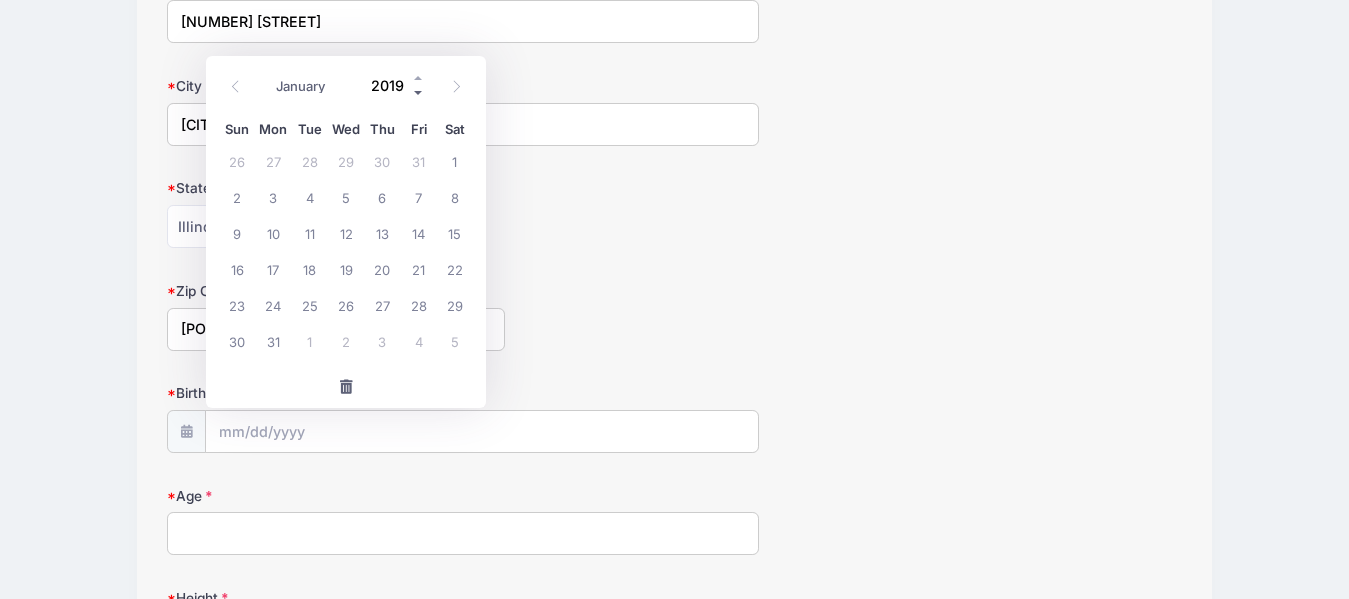 click at bounding box center [419, 92] 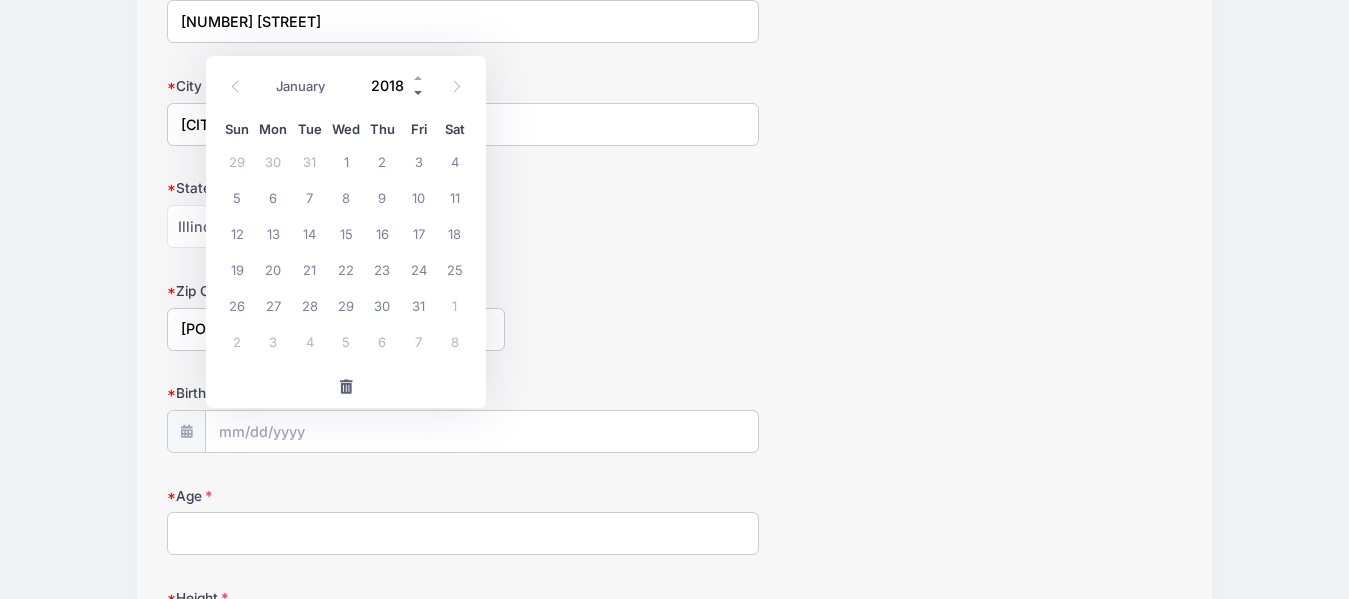 click at bounding box center (419, 92) 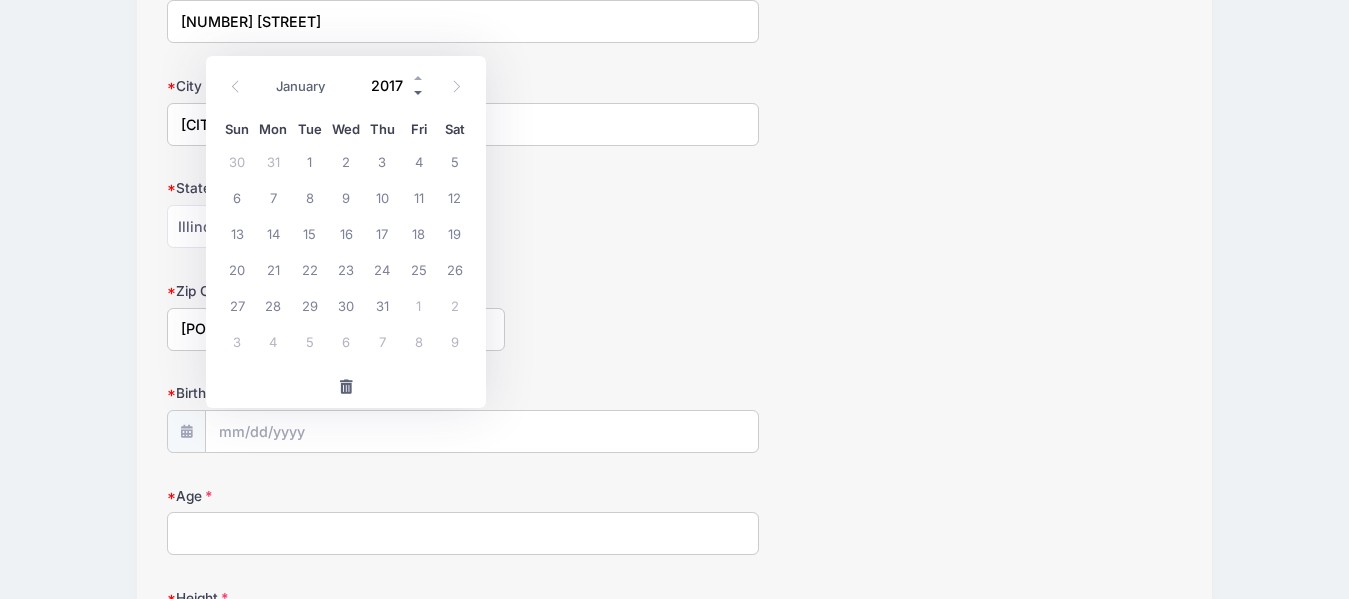 click at bounding box center (419, 92) 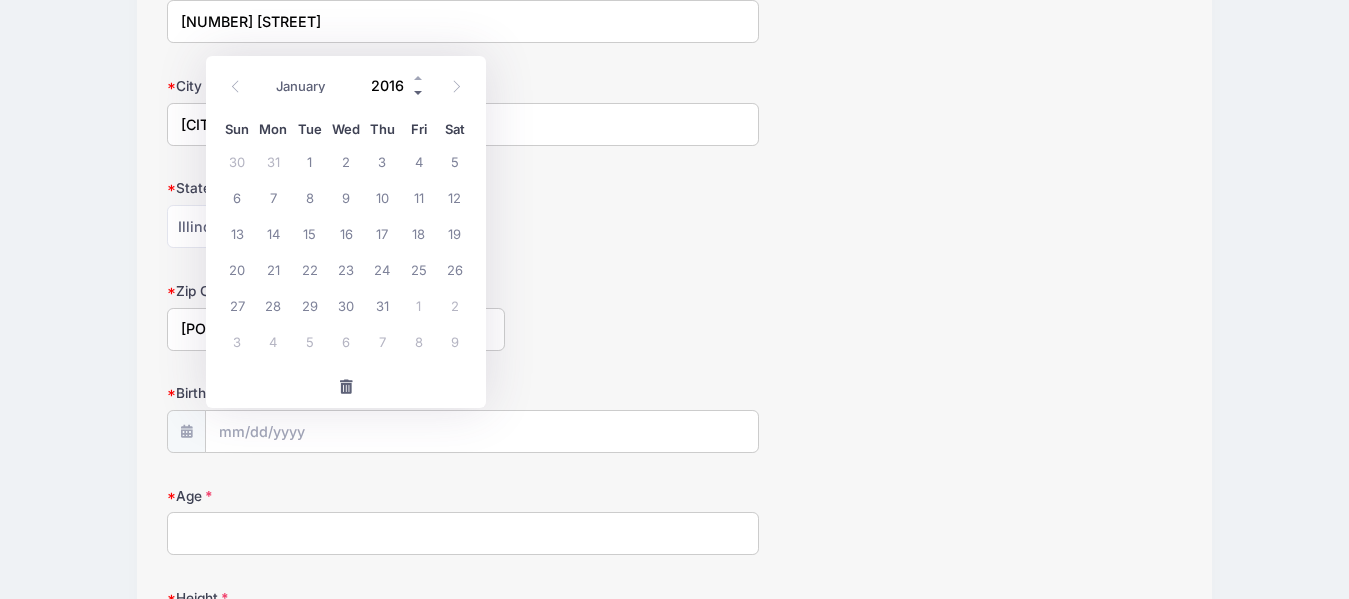 click at bounding box center (419, 92) 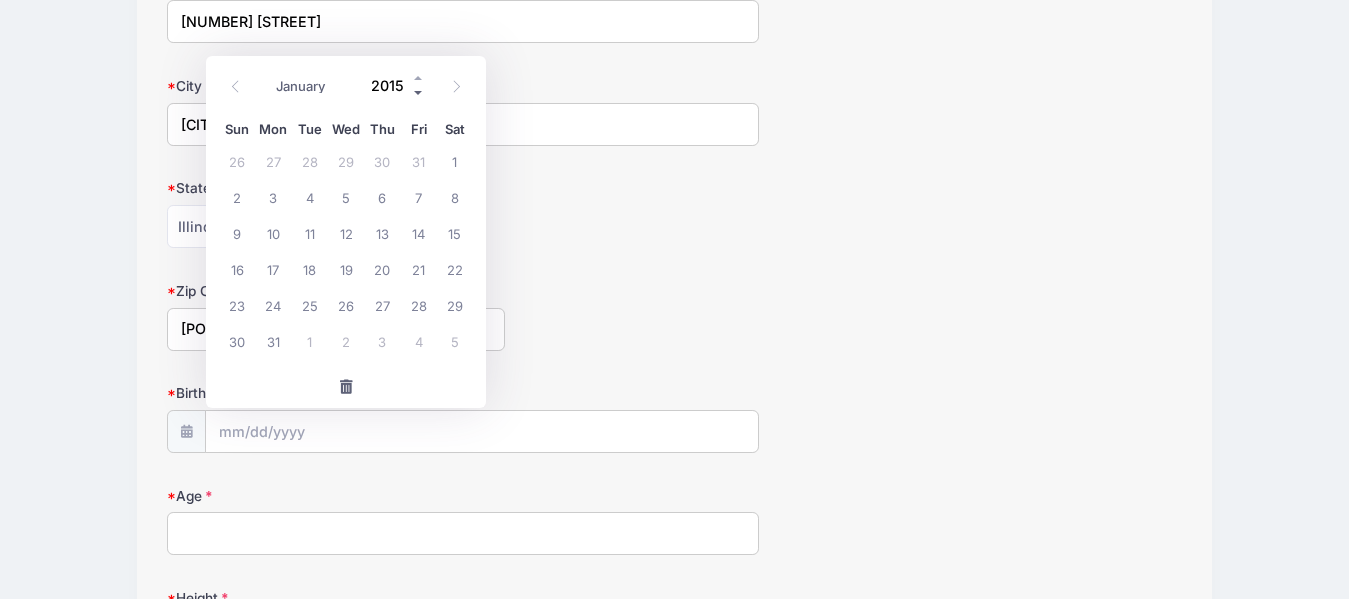click at bounding box center [419, 92] 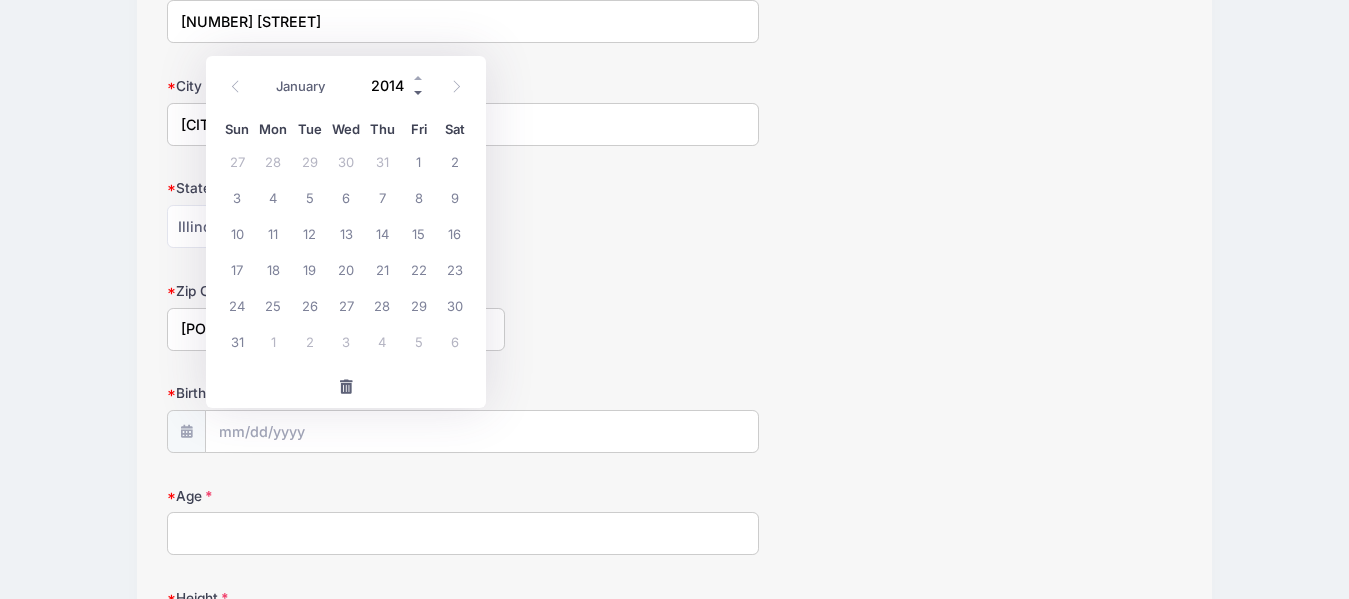 click at bounding box center (419, 92) 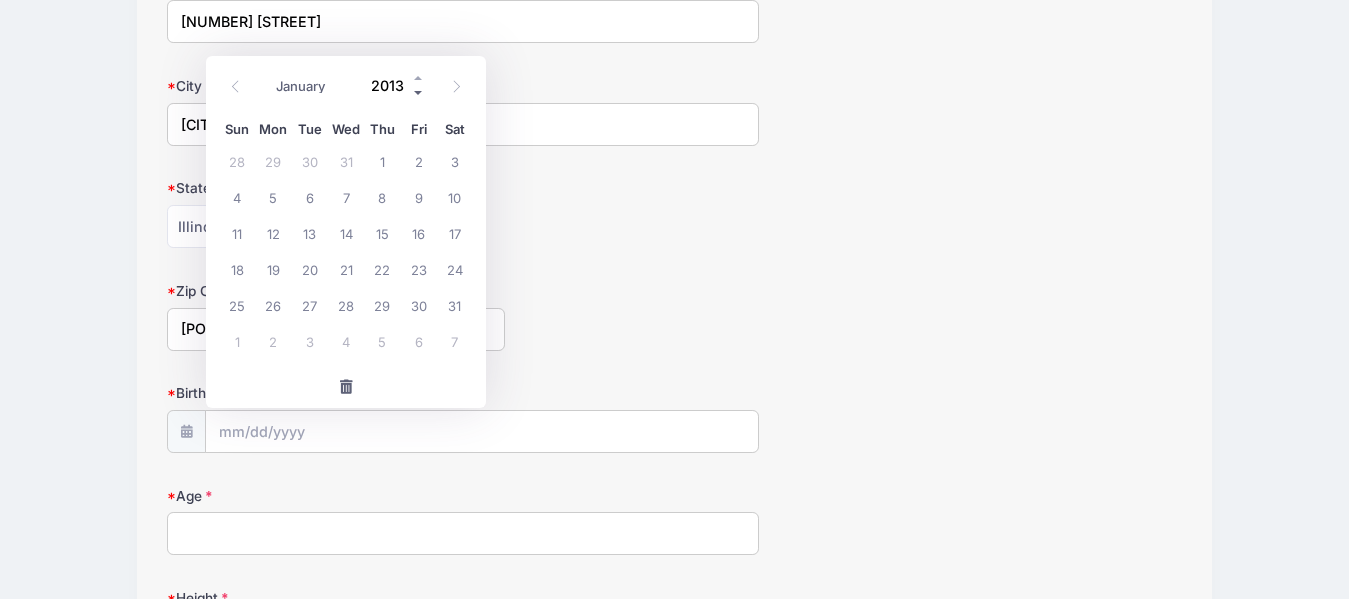 click at bounding box center [419, 92] 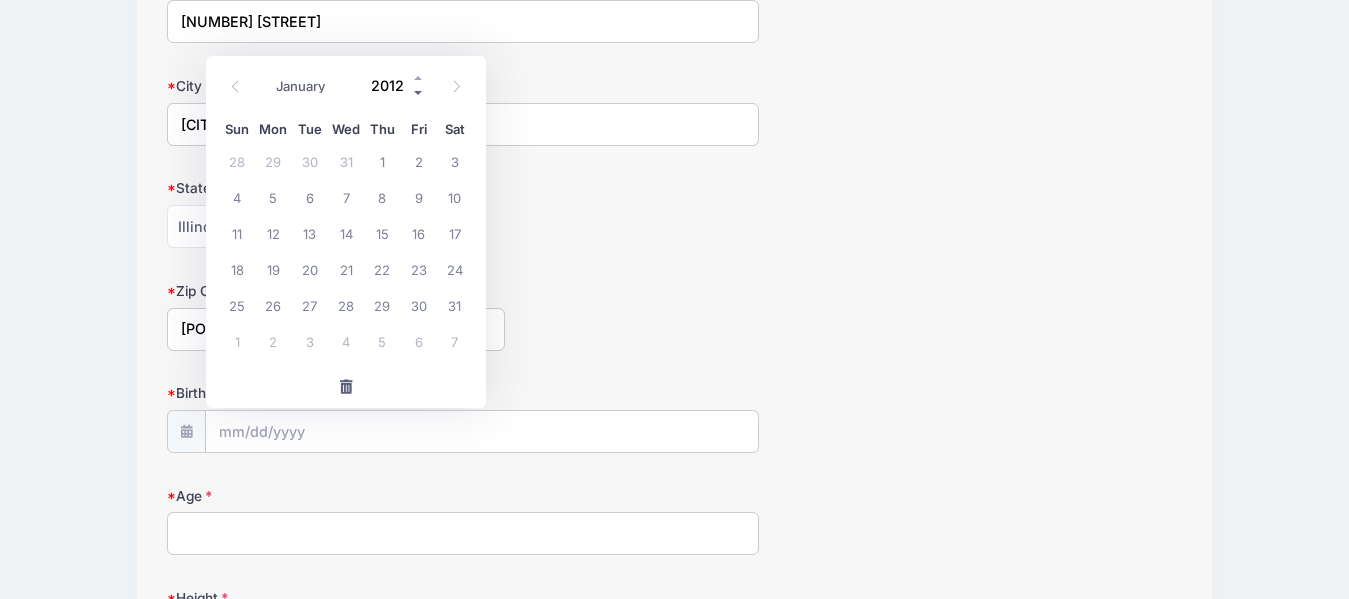 click at bounding box center [419, 92] 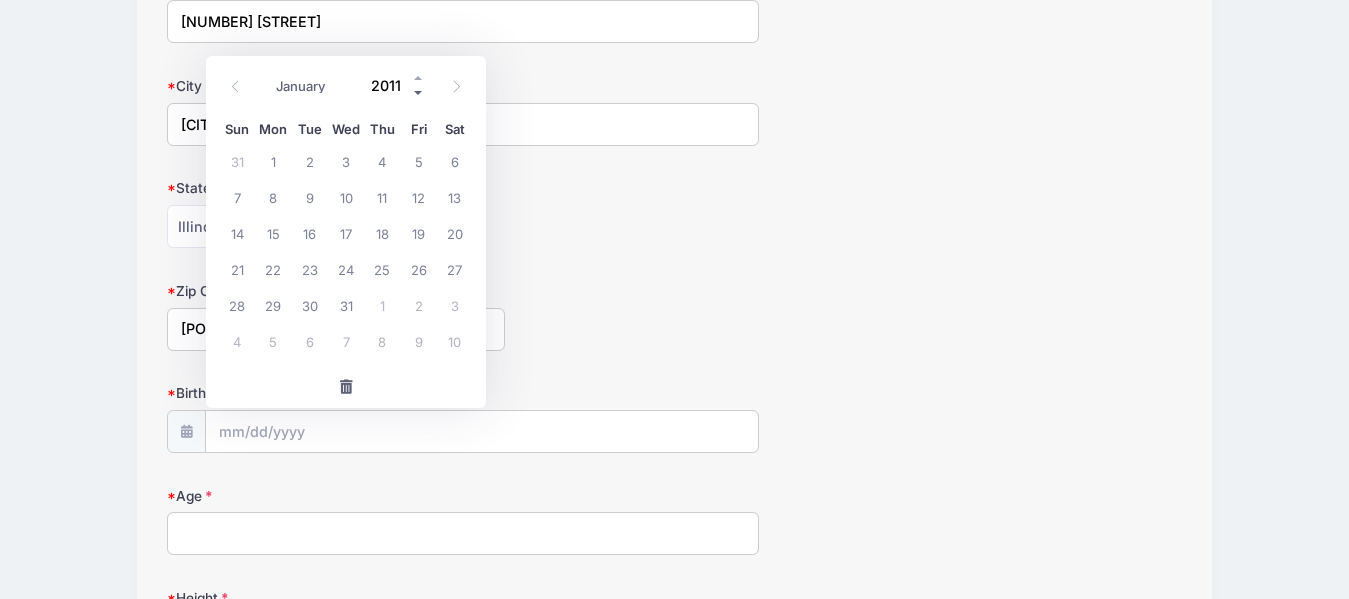 click at bounding box center (419, 92) 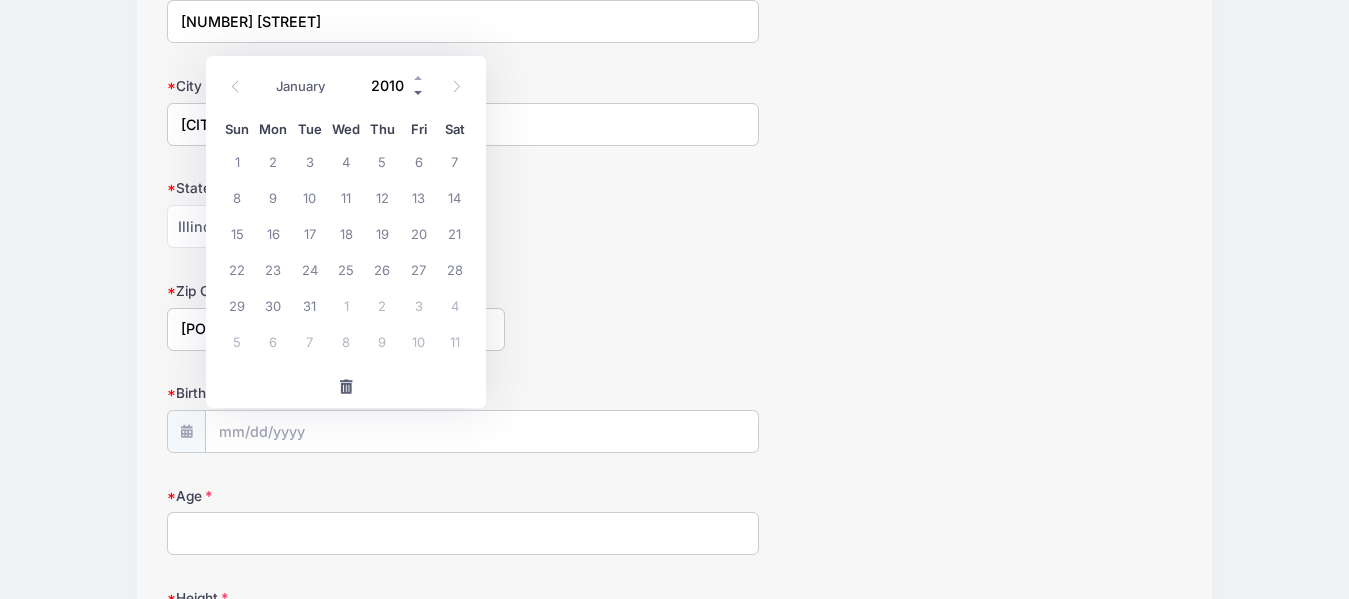click at bounding box center [419, 92] 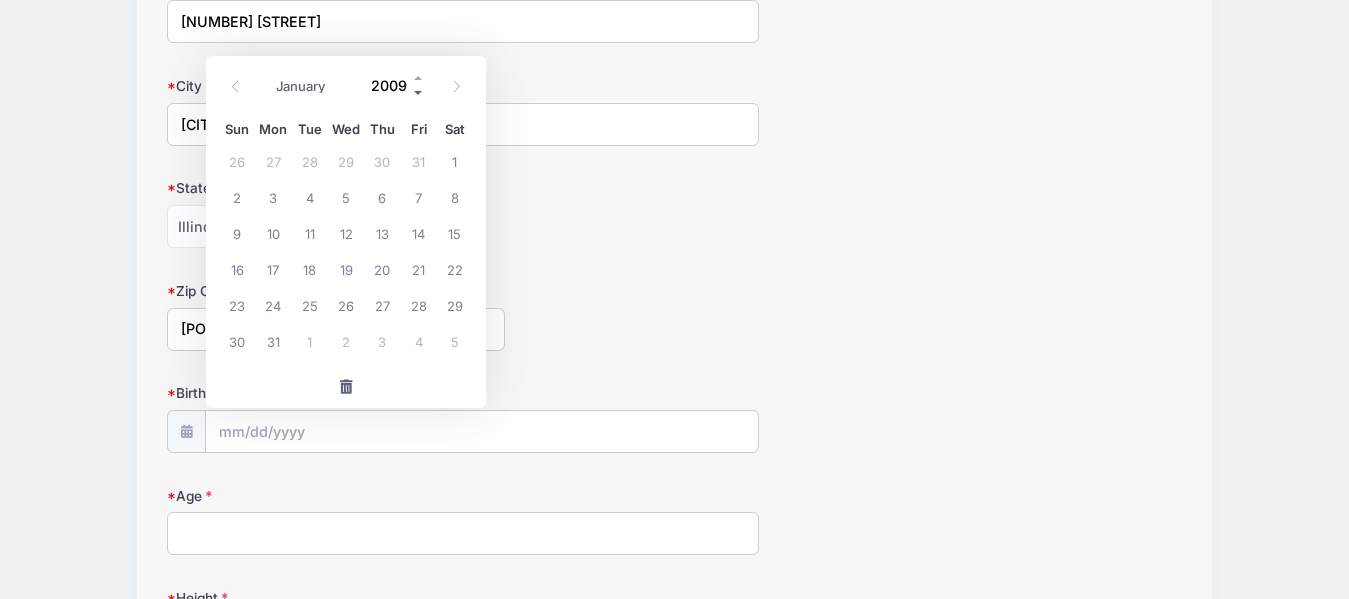 click at bounding box center (419, 92) 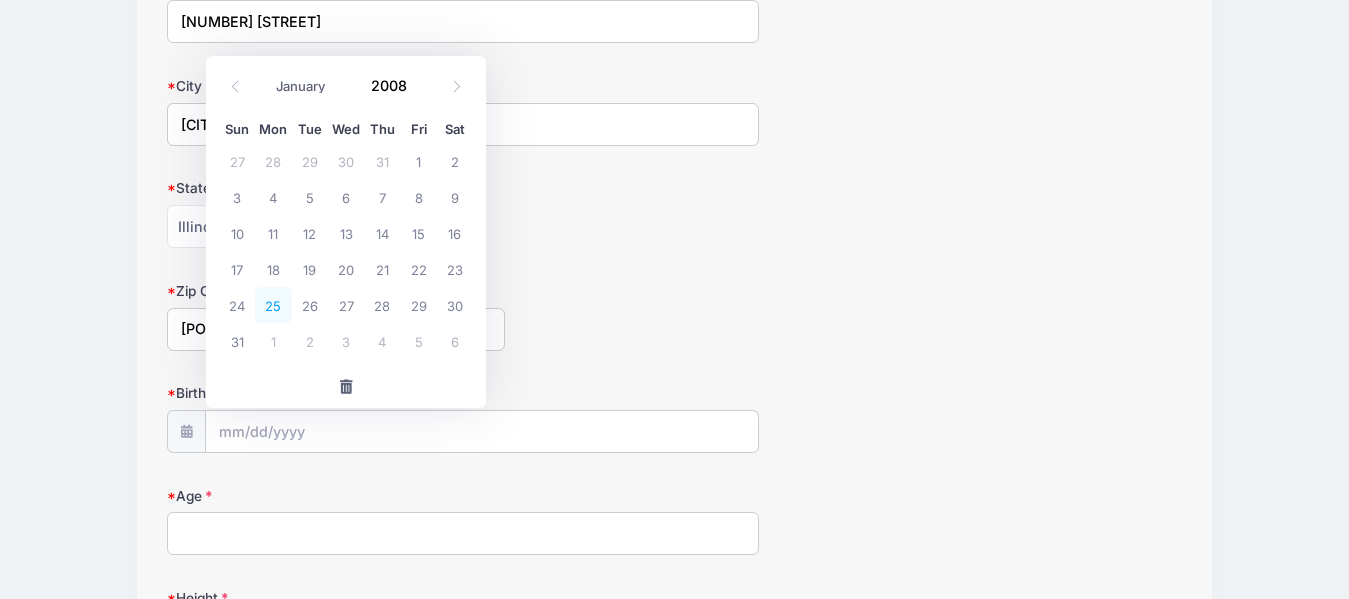 click on "25" at bounding box center (273, 305) 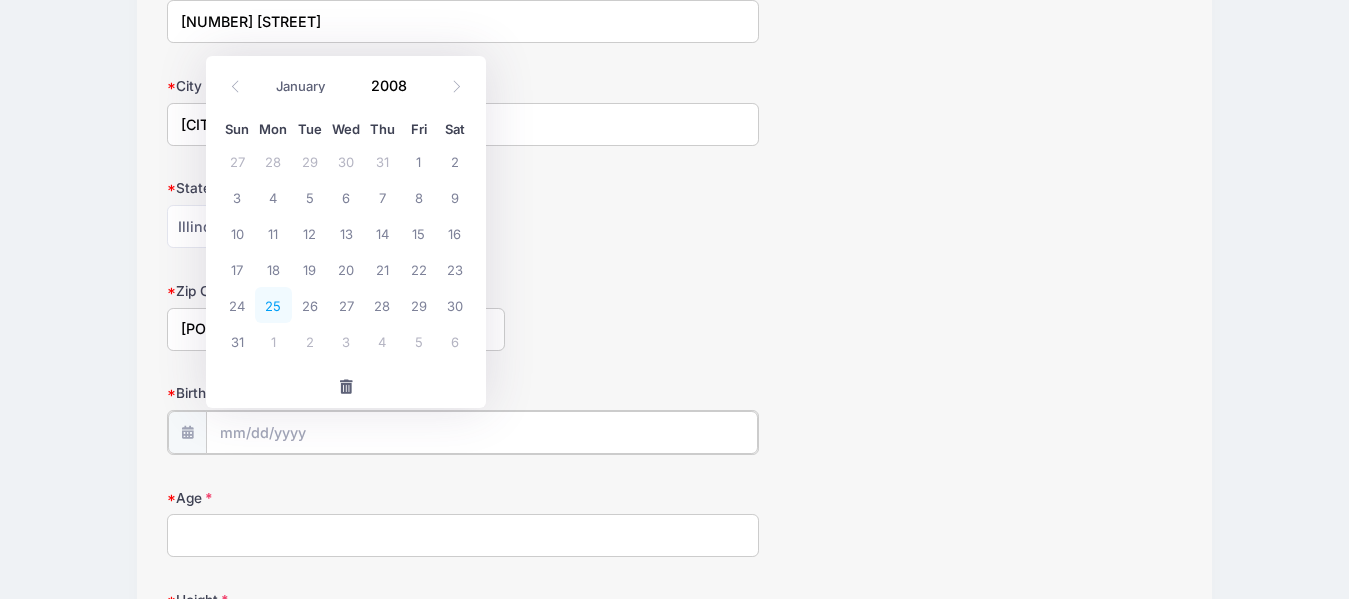 type on "[DATE]" 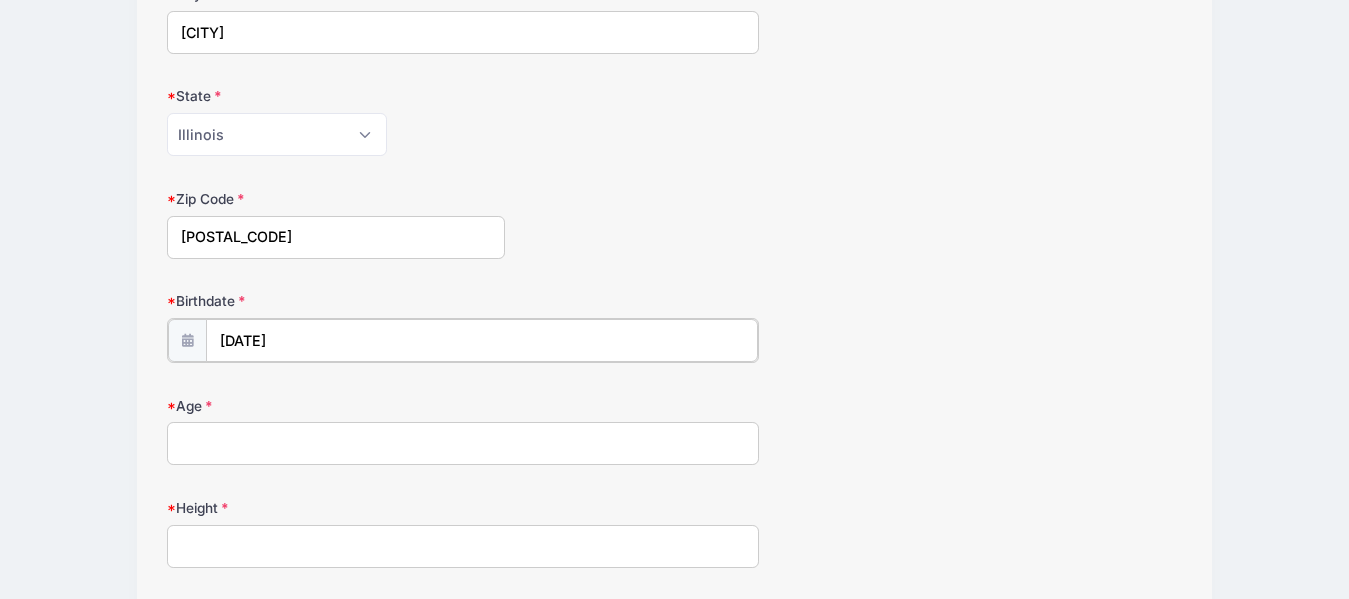 scroll, scrollTop: 500, scrollLeft: 0, axis: vertical 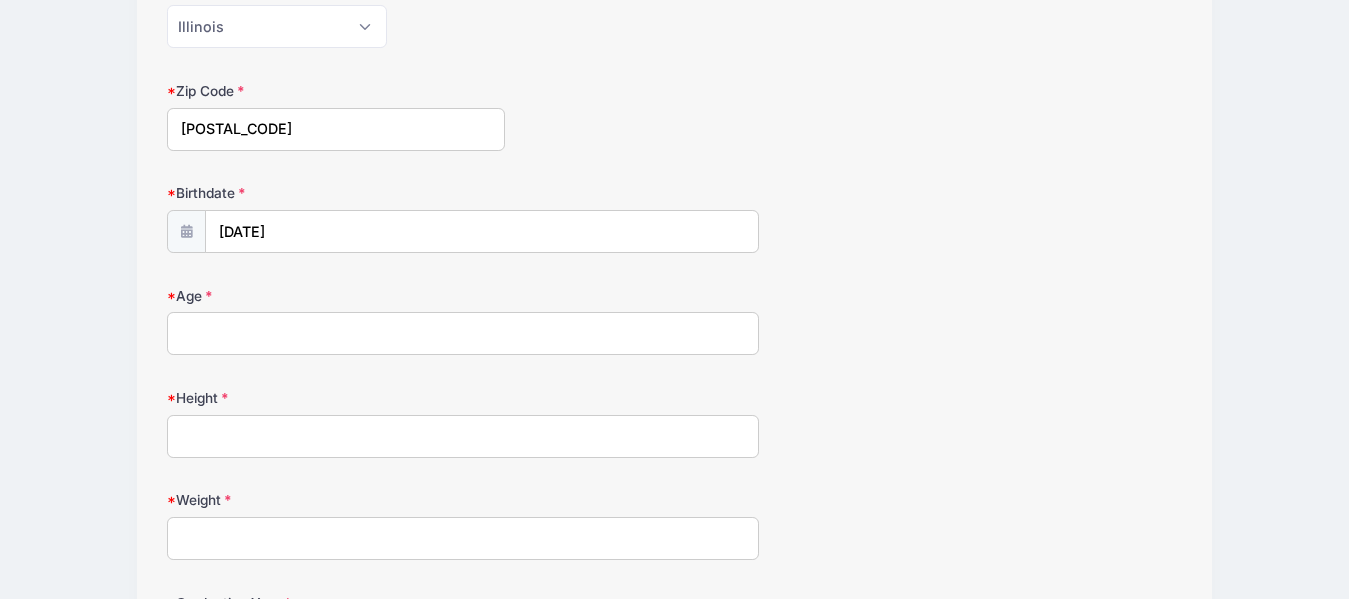 click on "Age" at bounding box center (463, 333) 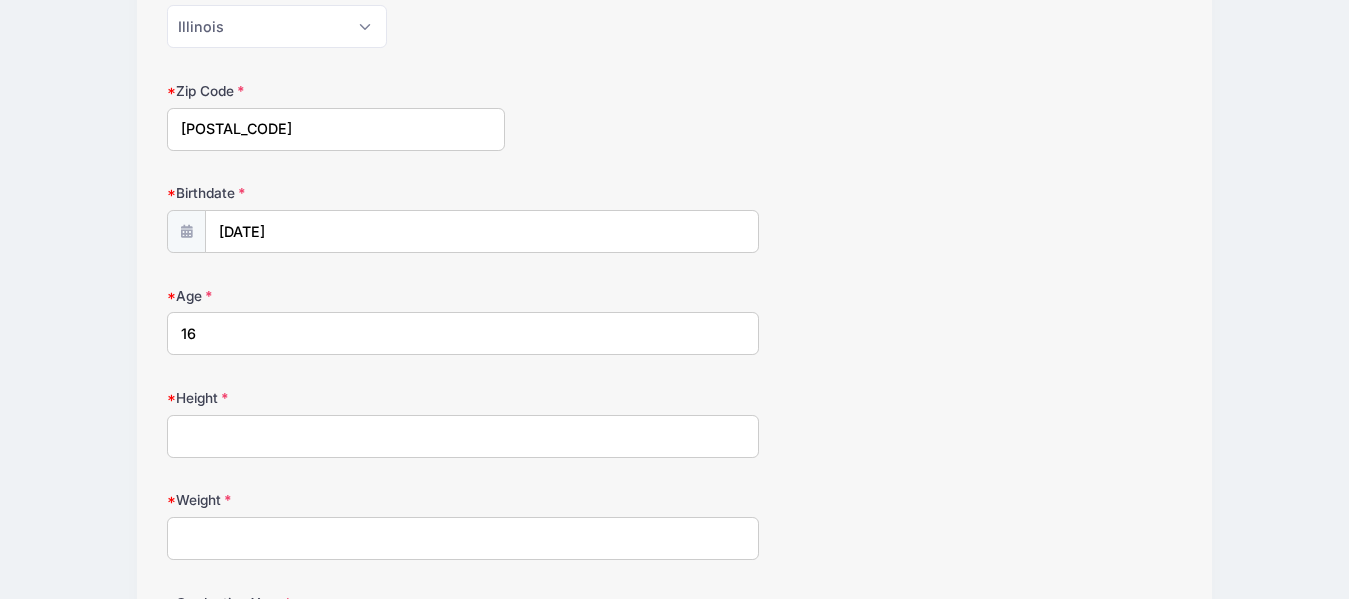 type on "16" 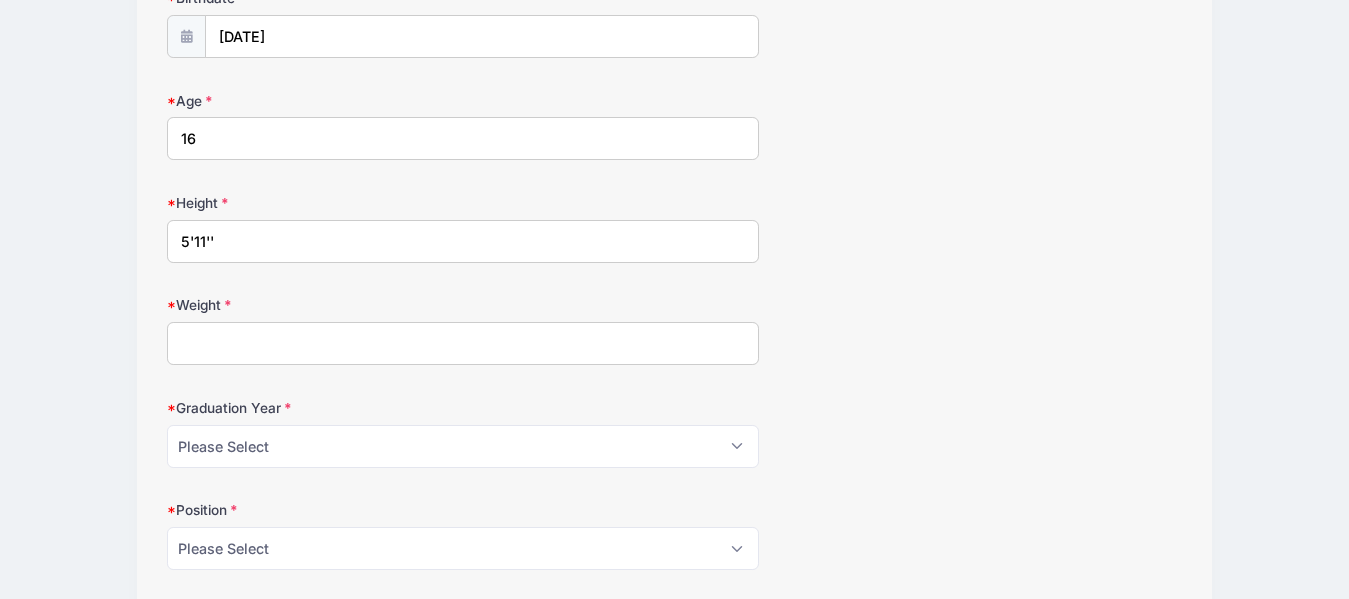 scroll, scrollTop: 700, scrollLeft: 0, axis: vertical 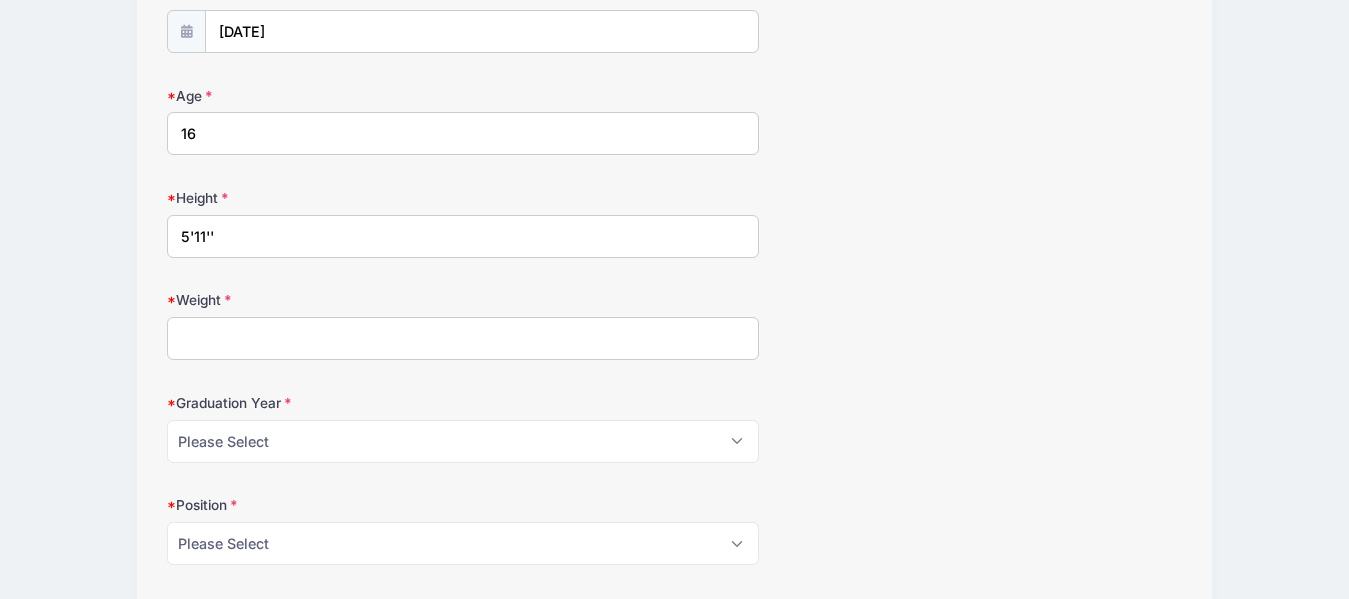 type on "5'11''" 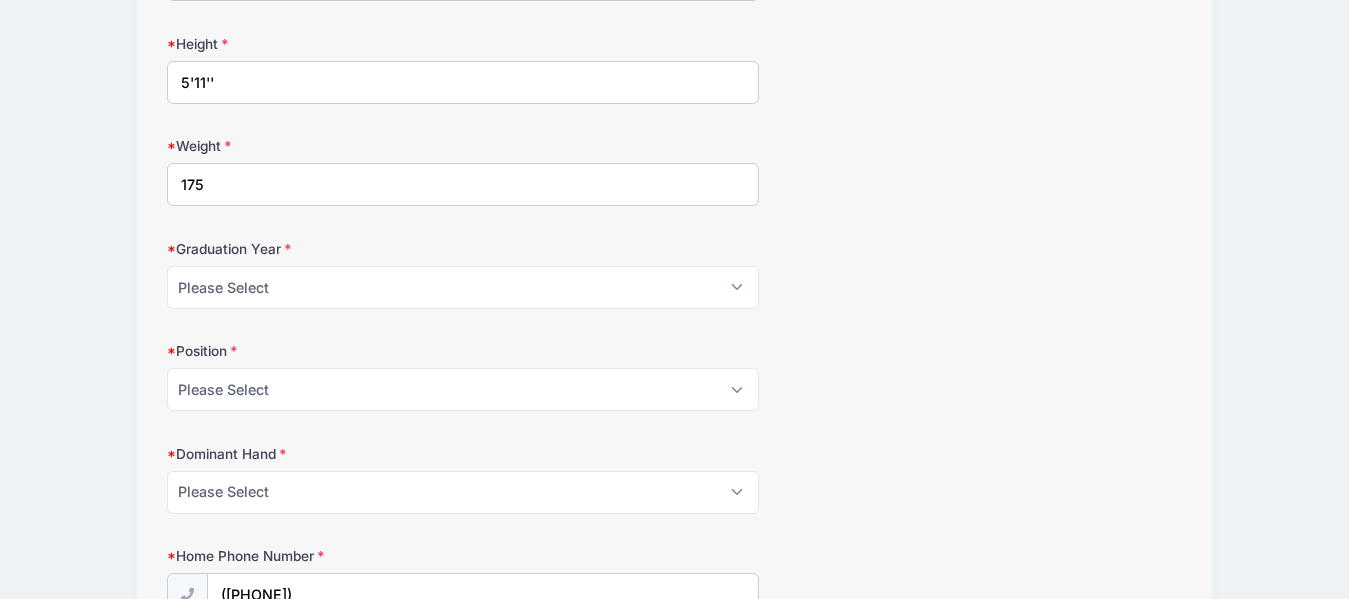 scroll, scrollTop: 900, scrollLeft: 0, axis: vertical 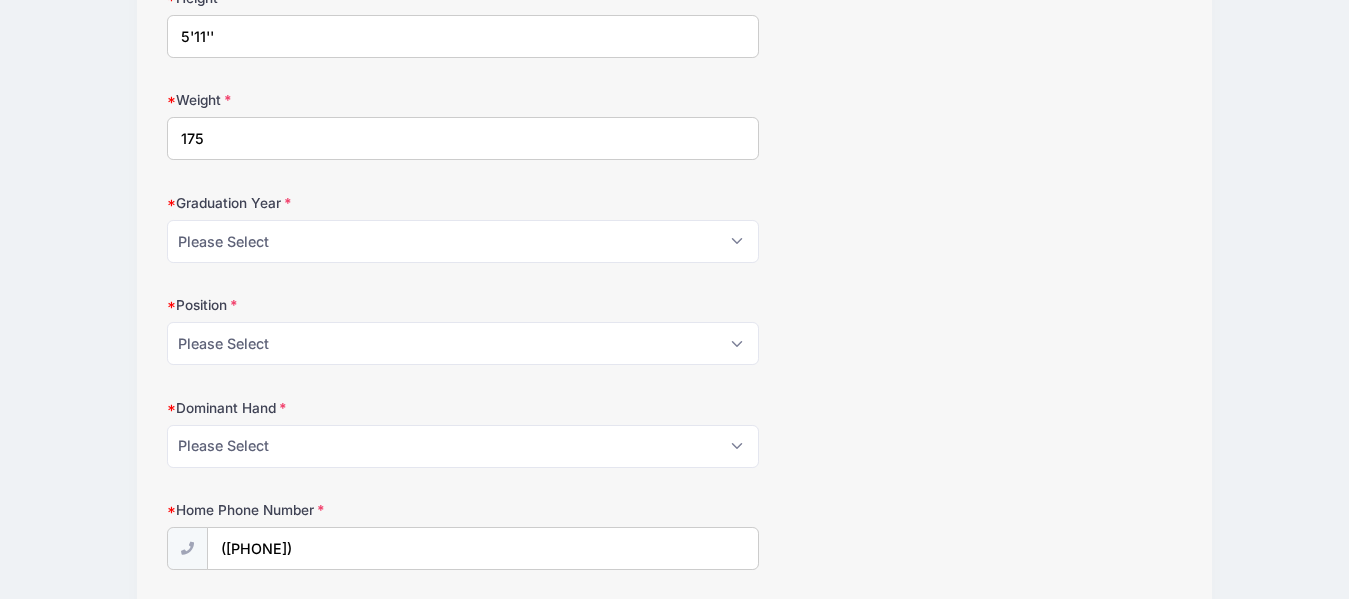 type on "175" 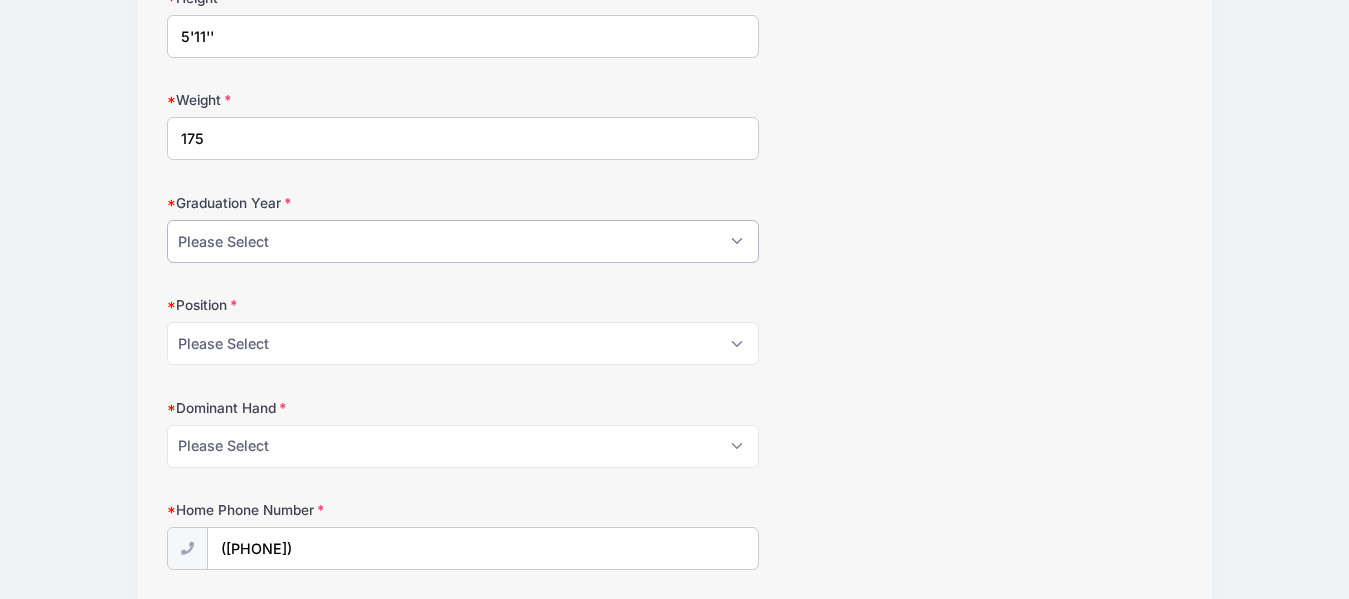 click on "Please Select 2024
2025
2026
2027
2028" at bounding box center (463, 241) 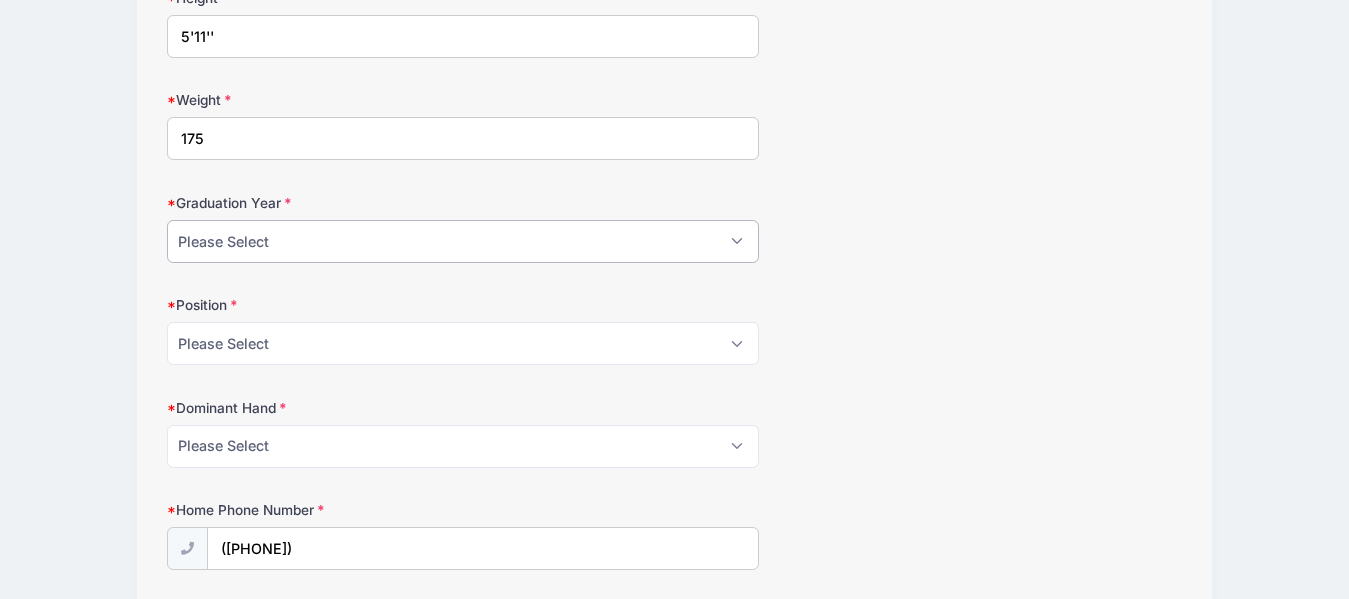 select on "2027" 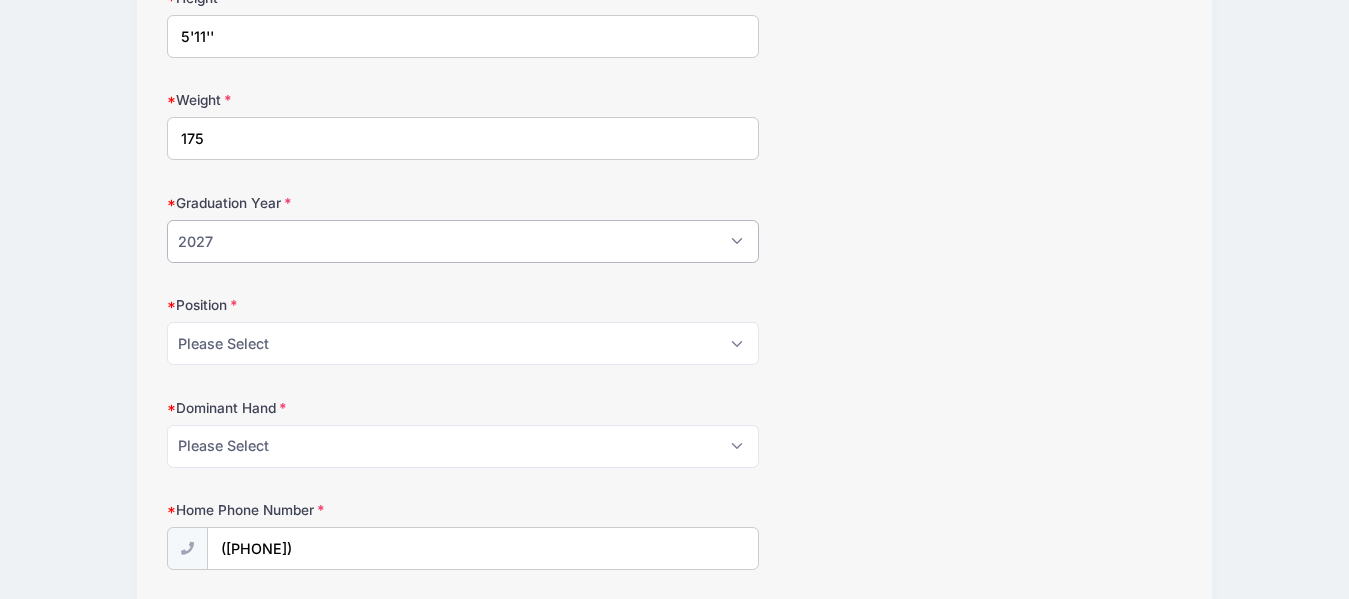 click on "Please Select 2024
2025
2026
2027
2028" at bounding box center [463, 241] 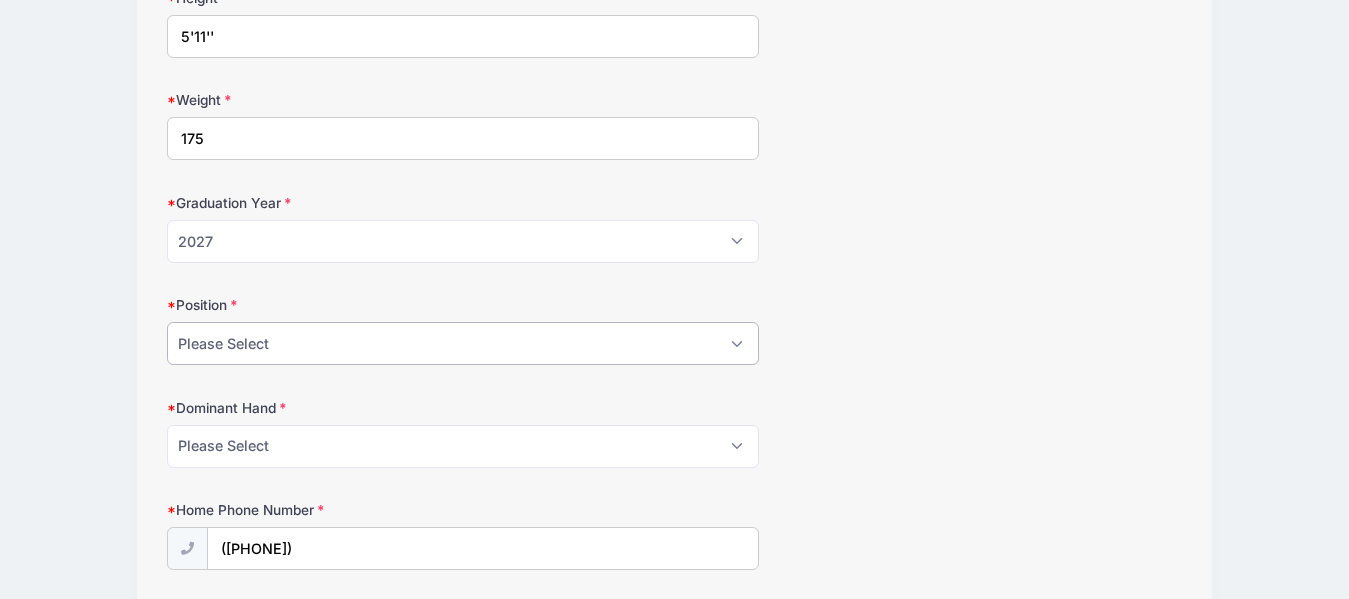 click on "Please Select Attack
Midfield
Defense
GoalieAttack
Midfield
Defense
Goalie
LSM
Face Off" at bounding box center [463, 343] 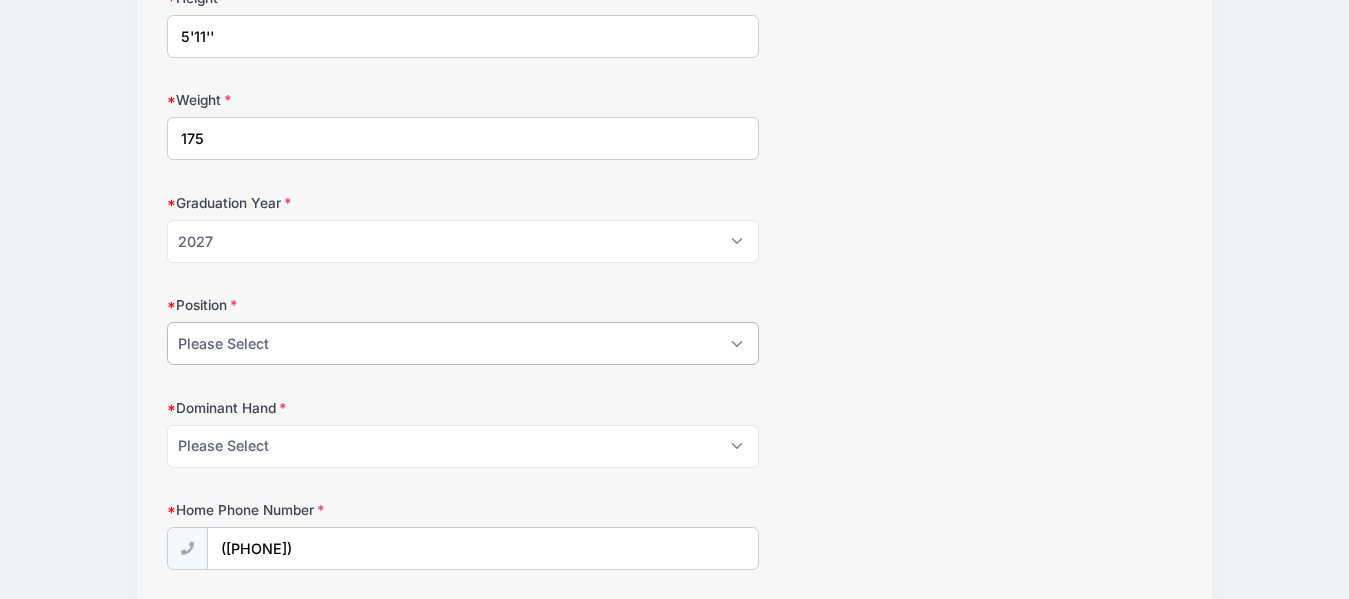 select on "Defense" 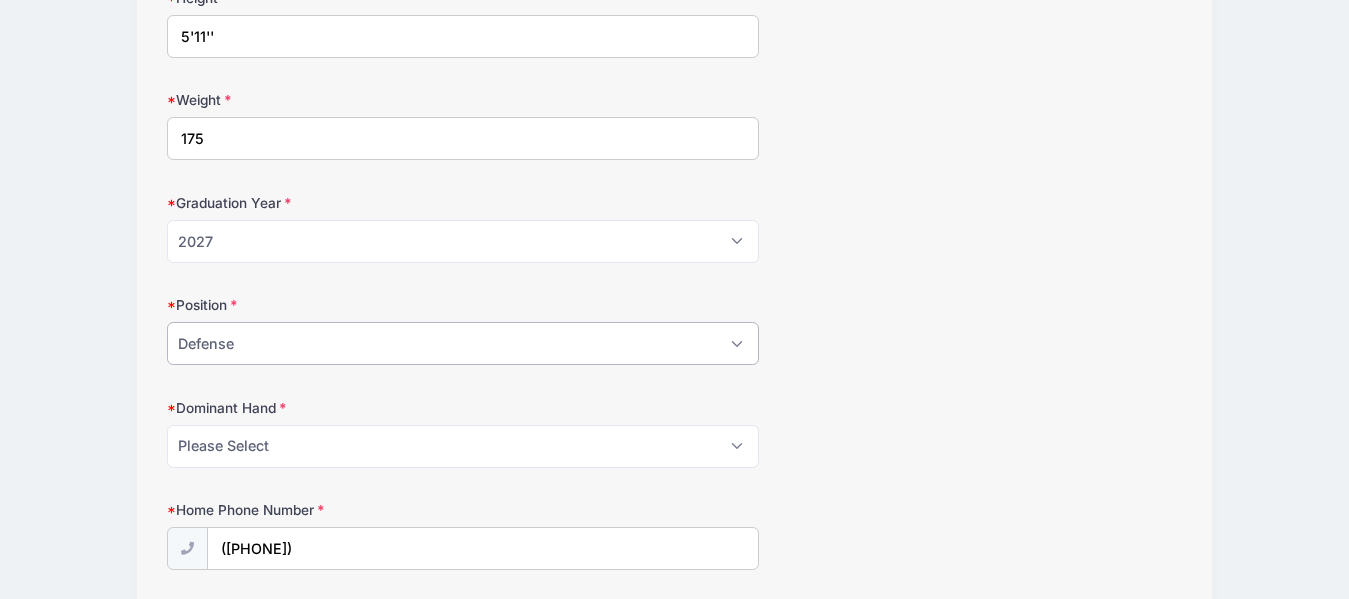 click on "Please Select Attack
Midfield
Defense
GoalieAttack
Midfield
Defense
Goalie
LSM
Face Off" at bounding box center (463, 343) 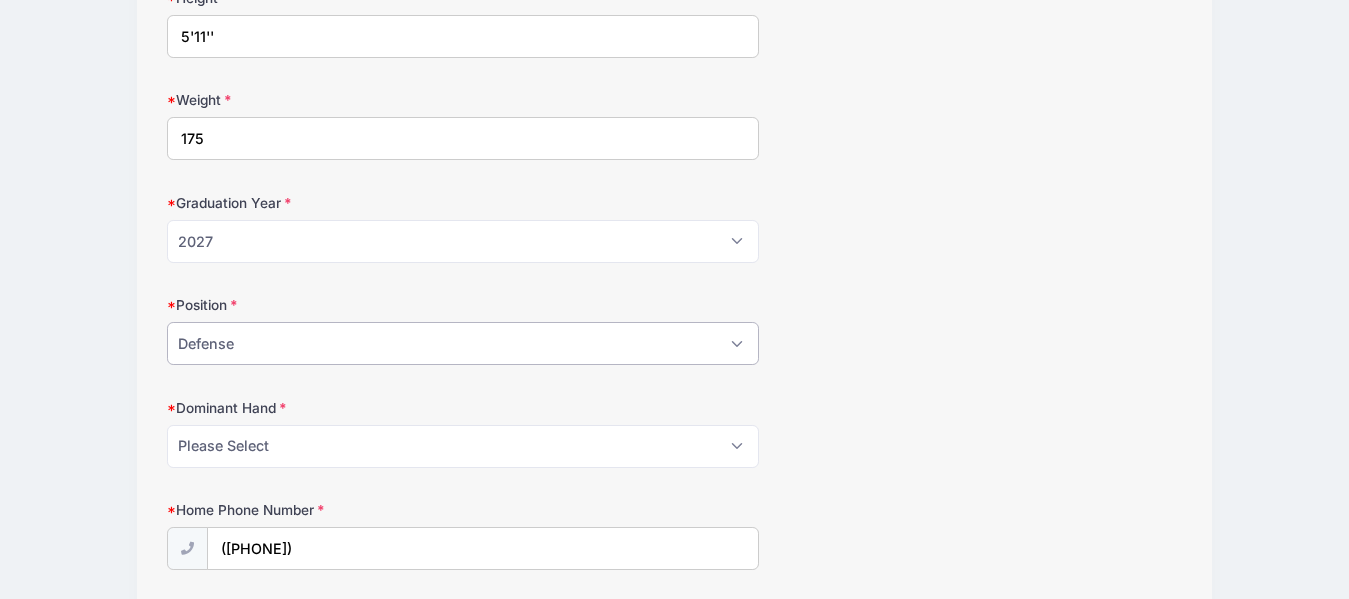 scroll, scrollTop: 1000, scrollLeft: 0, axis: vertical 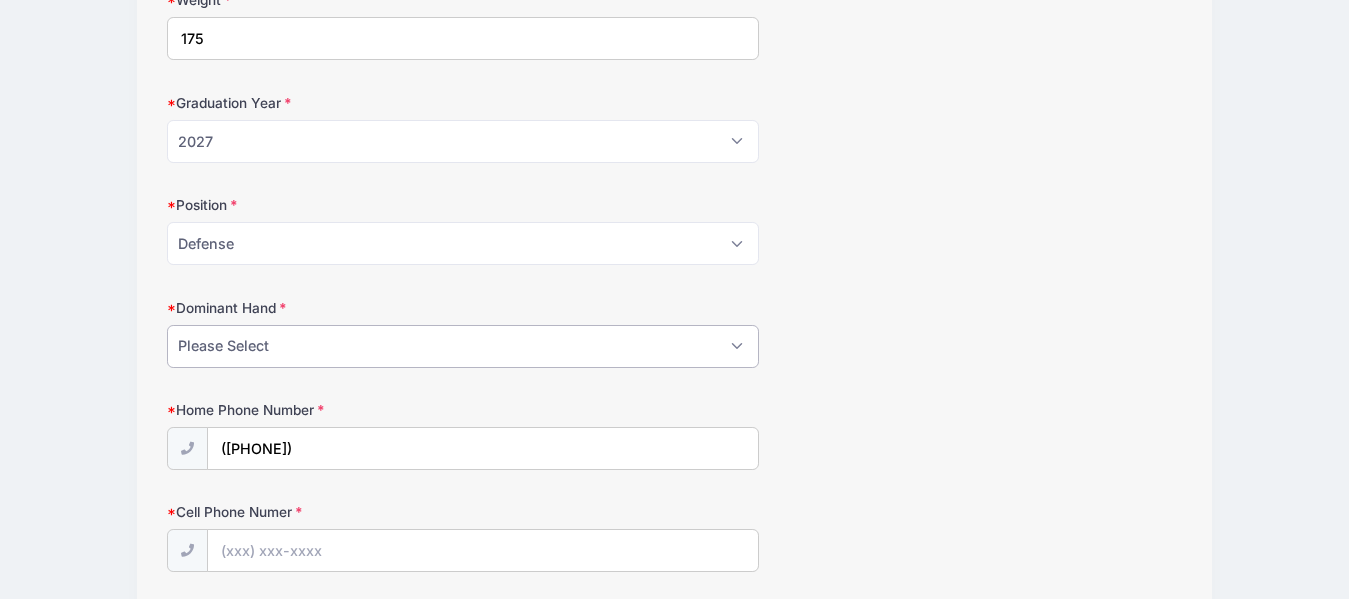 click on "Please Select Right
Left" at bounding box center [463, 346] 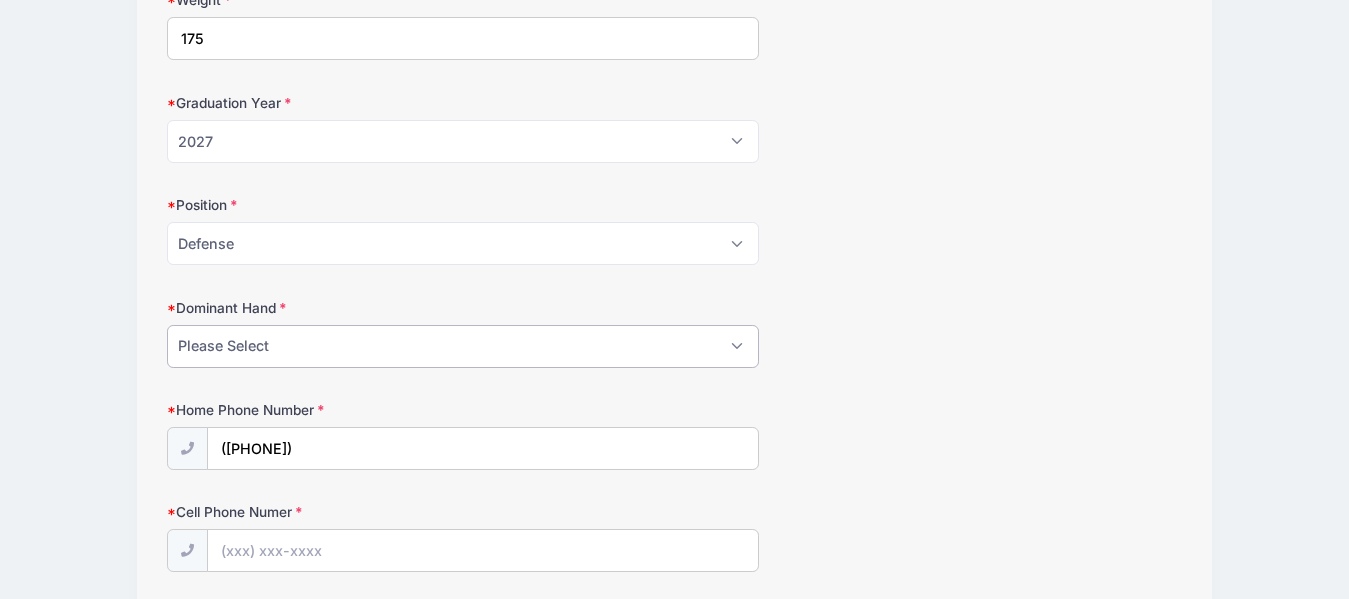 select on "Left" 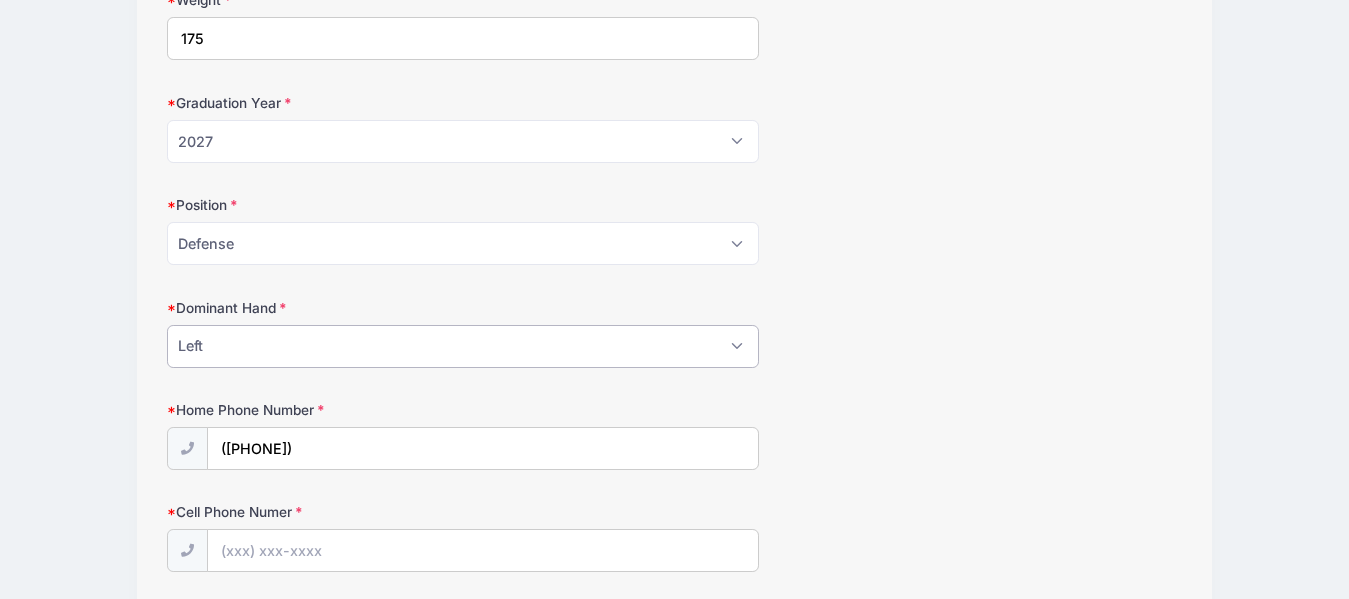 click on "Please Select Right
Left" at bounding box center [463, 346] 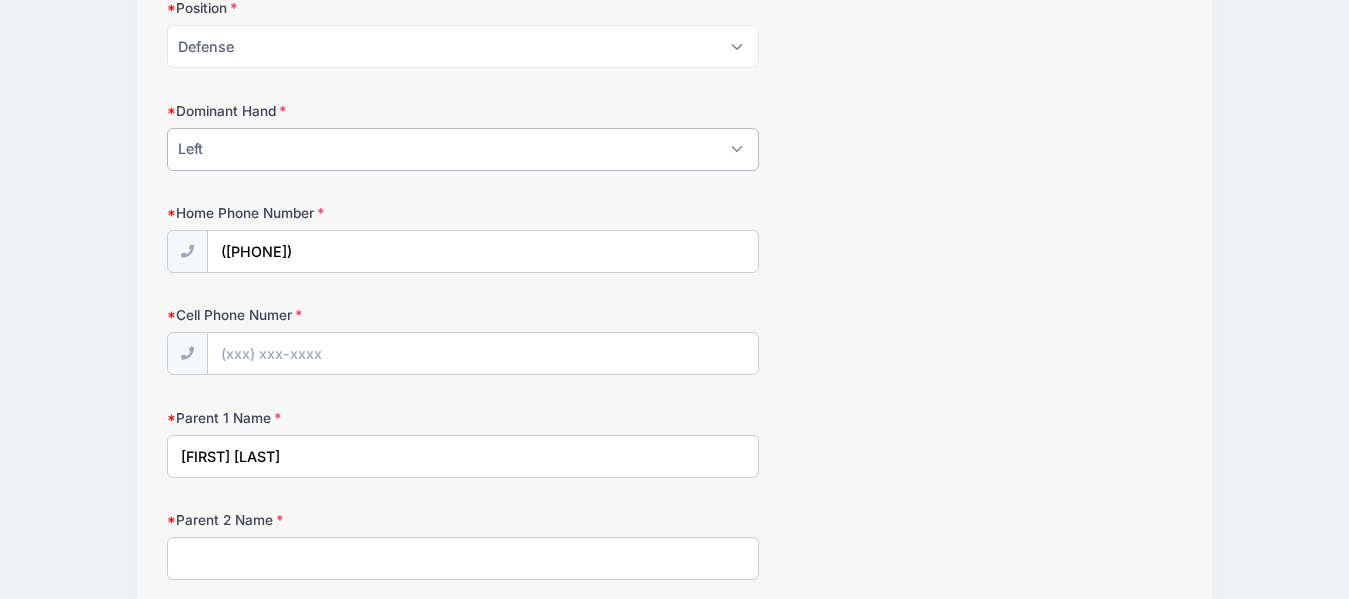 scroll, scrollTop: 1200, scrollLeft: 0, axis: vertical 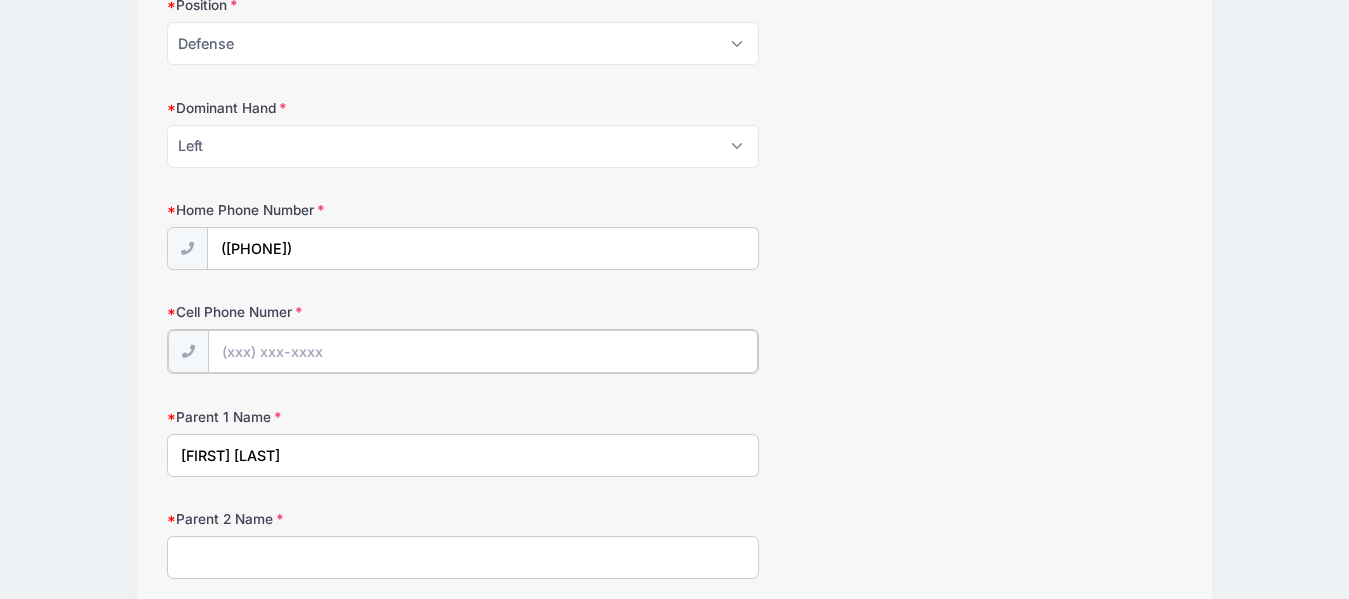 click on "Cell Phone Numer" at bounding box center [483, 351] 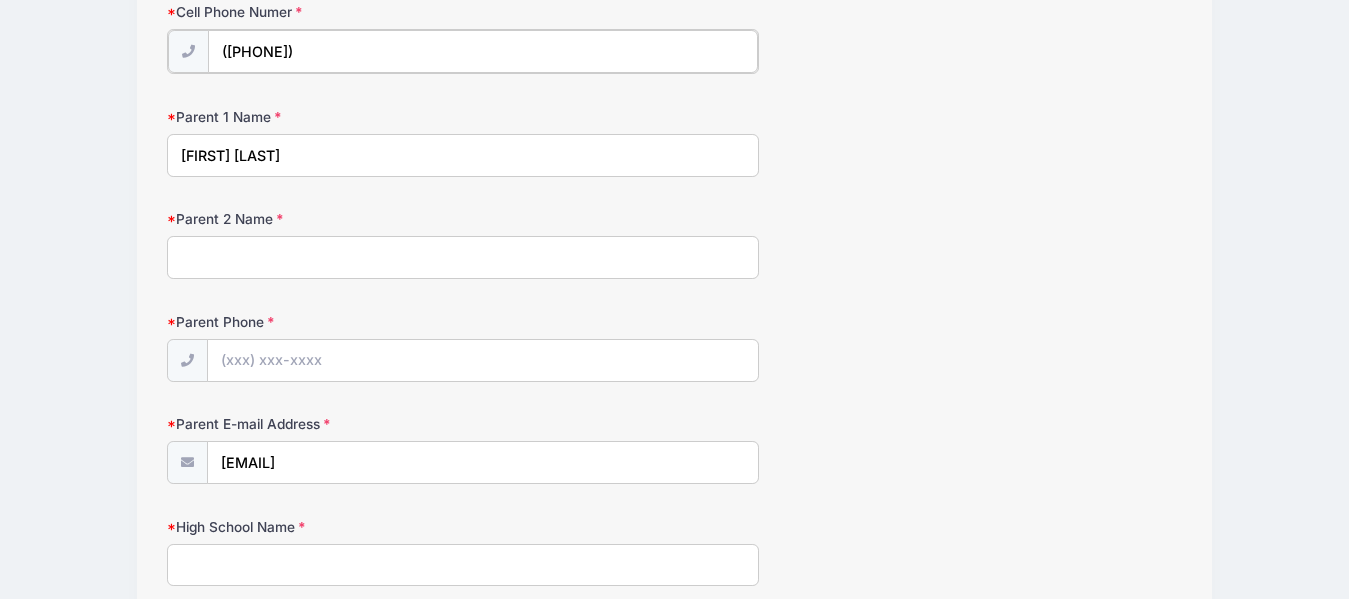 scroll, scrollTop: 1600, scrollLeft: 0, axis: vertical 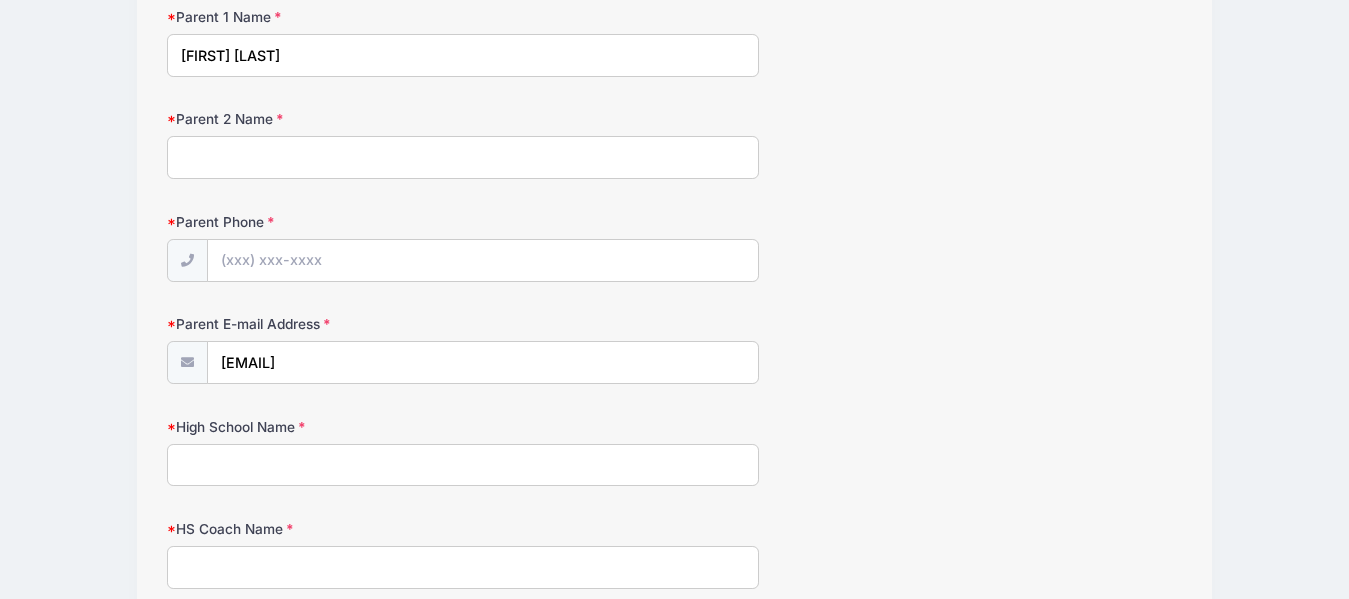 type on "([PHONE])" 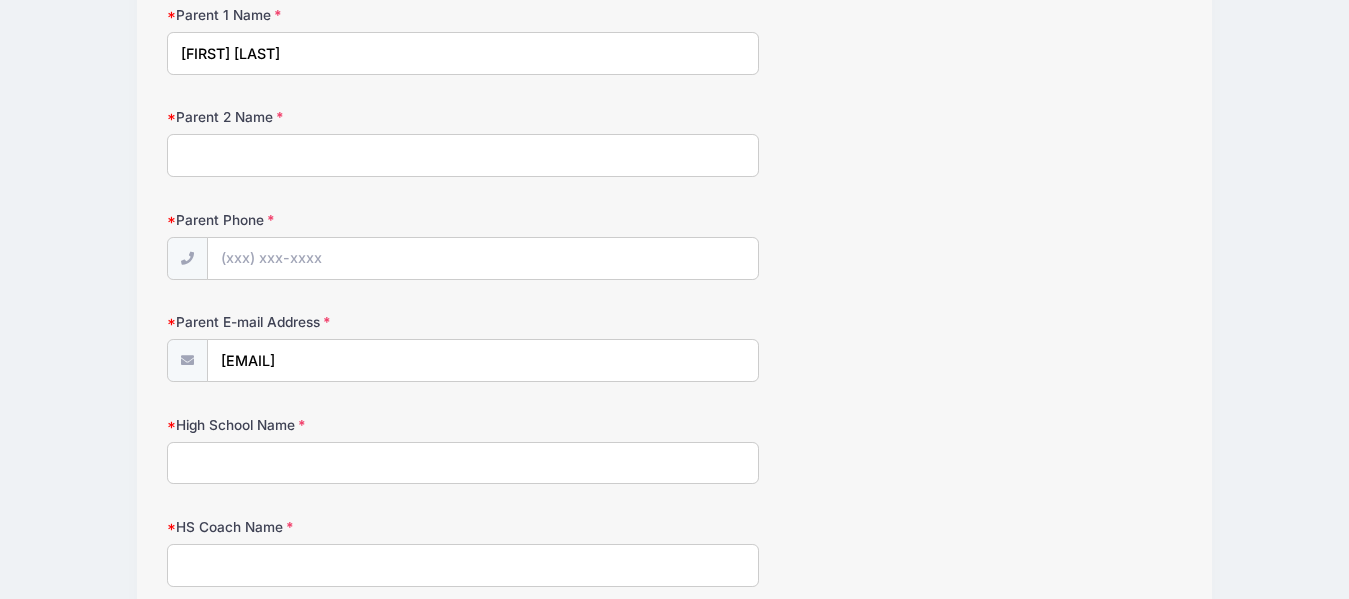 scroll, scrollTop: 1598, scrollLeft: 0, axis: vertical 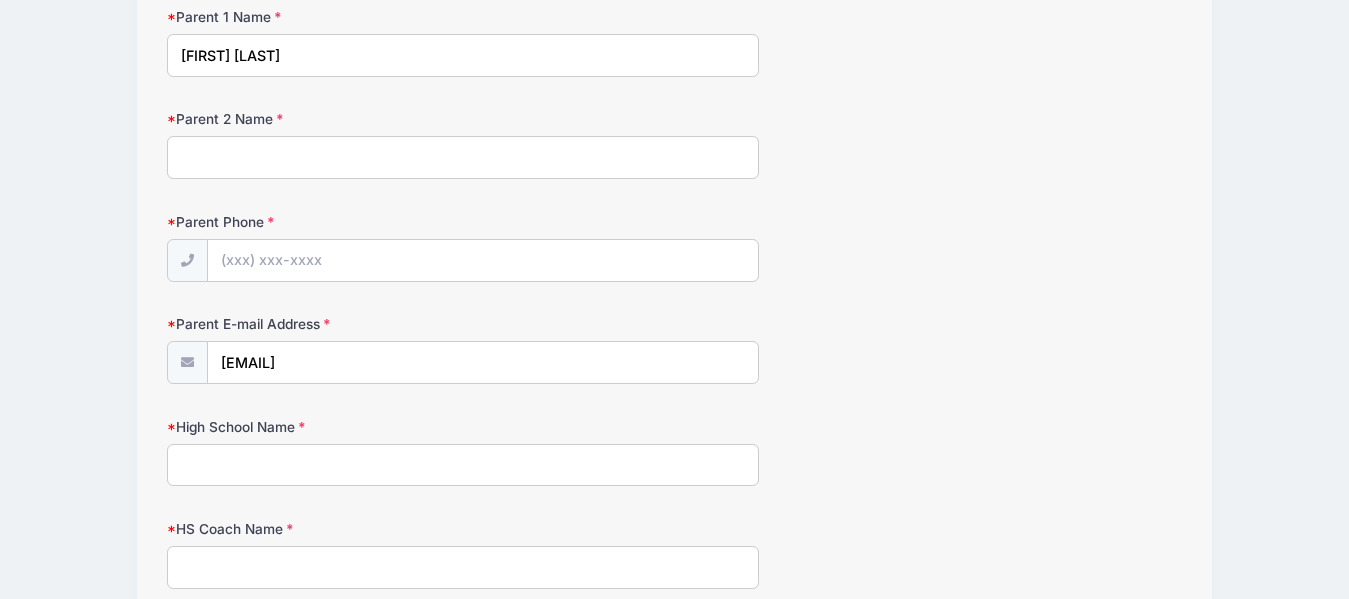 click on "Parent 2 Name" at bounding box center (463, 157) 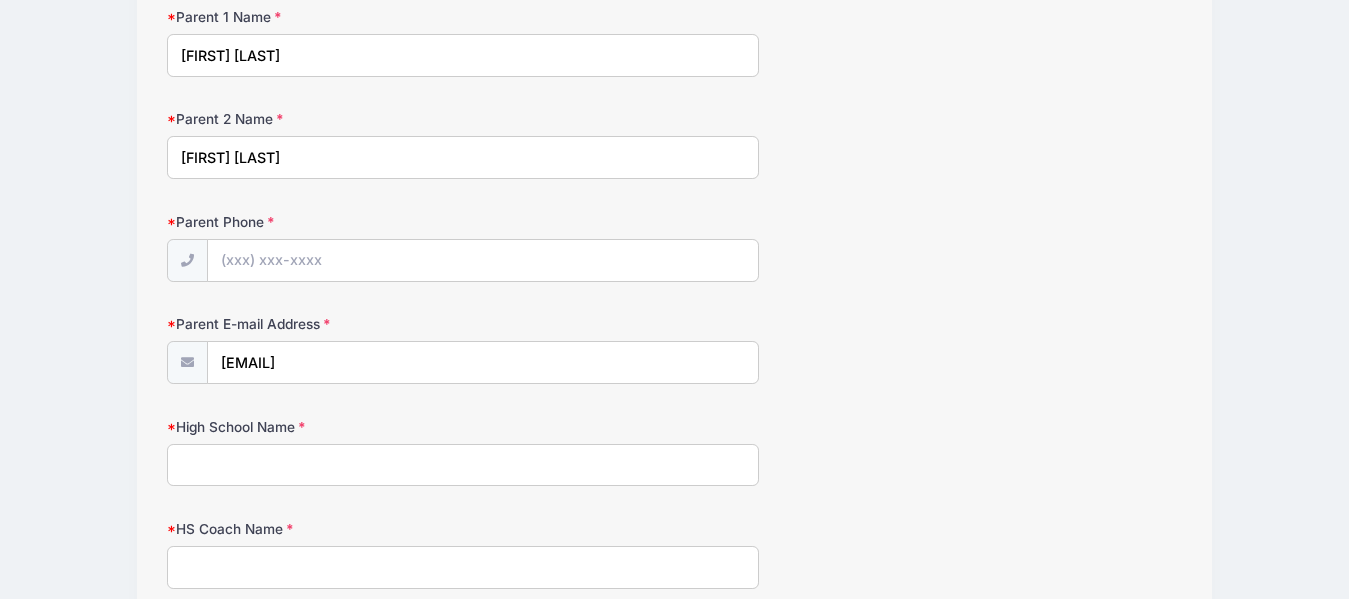 type on "[FIRST] [LAST]" 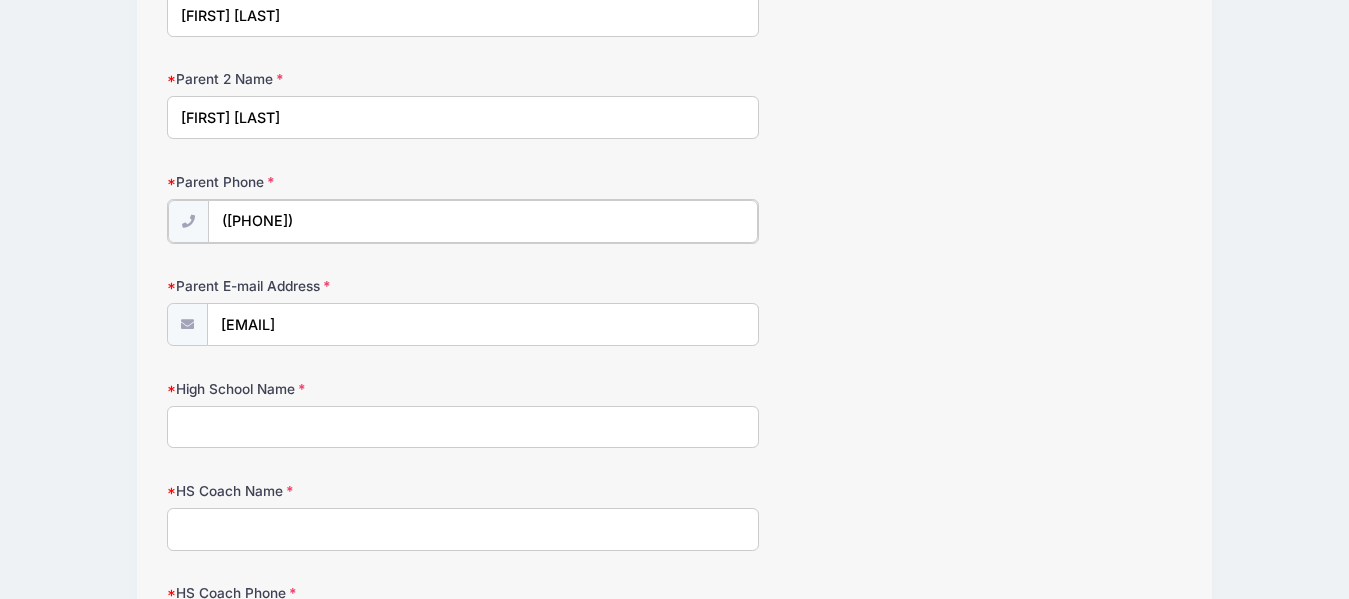 scroll, scrollTop: 1798, scrollLeft: 0, axis: vertical 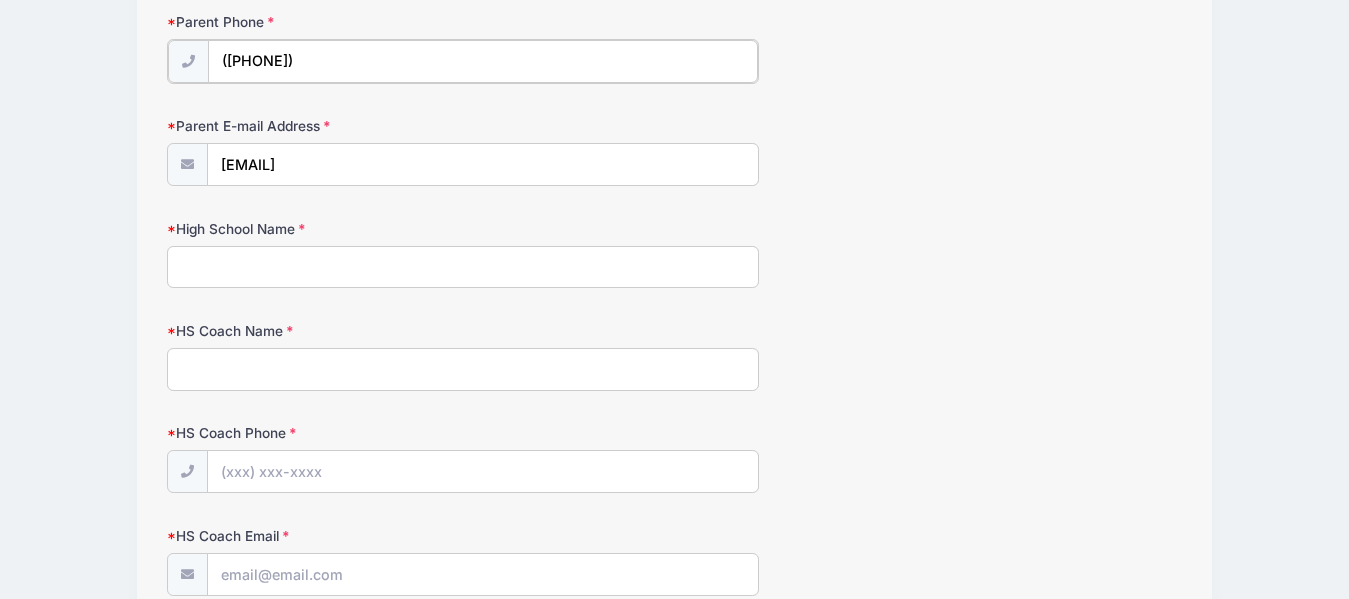 type on "([PHONE])" 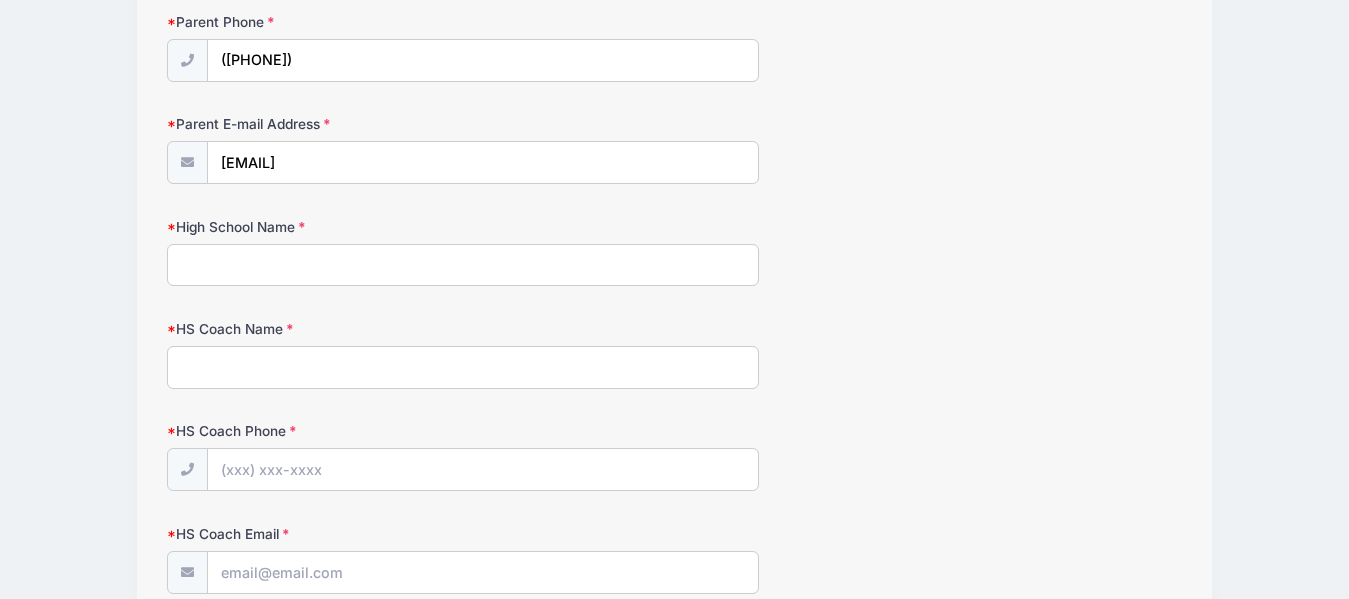 click on "High School Name" at bounding box center [463, 265] 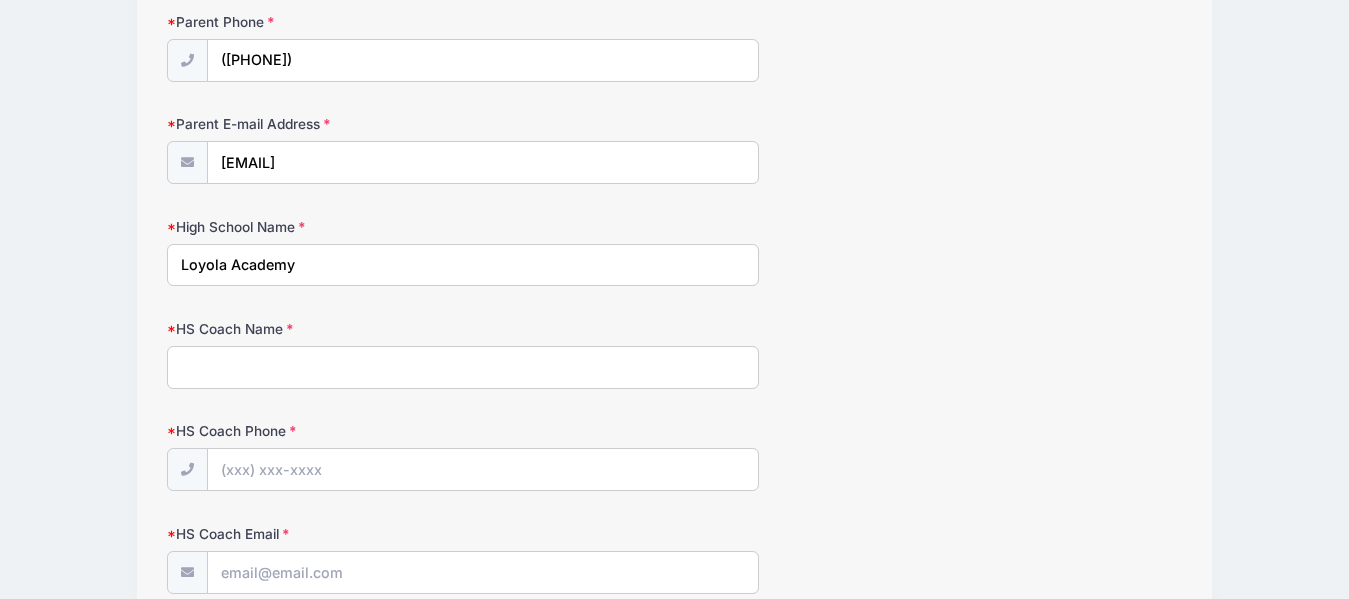 type on "Loyola Academy" 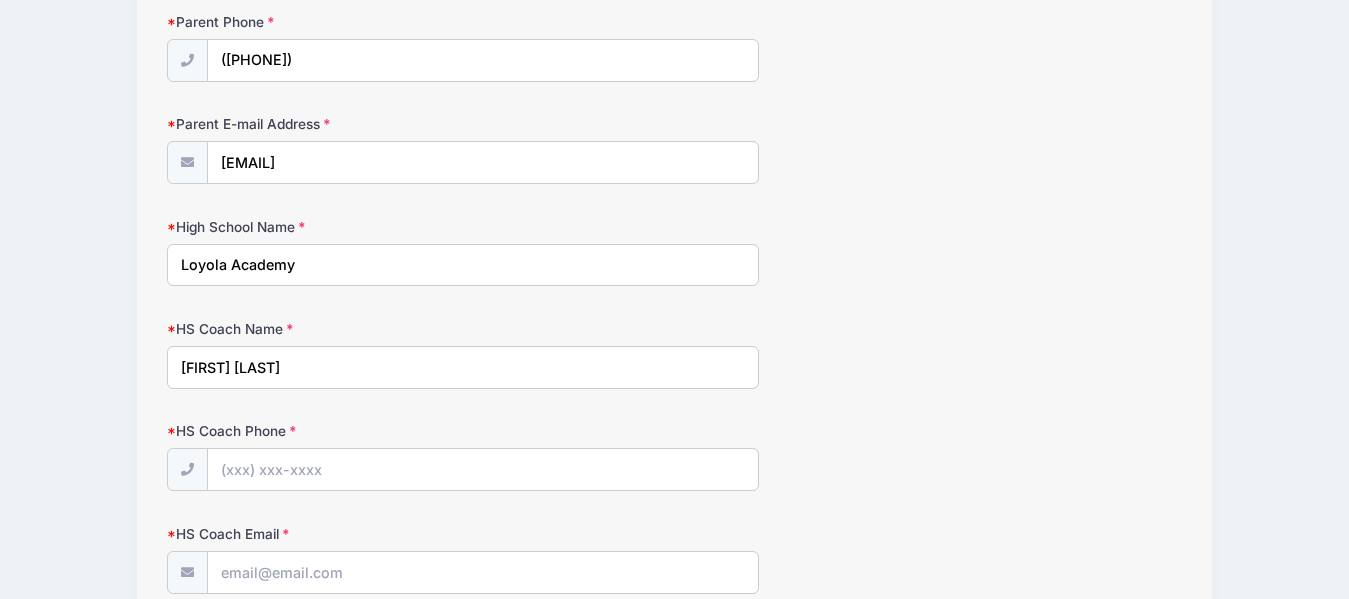 type on "[FIRST] [LAST]" 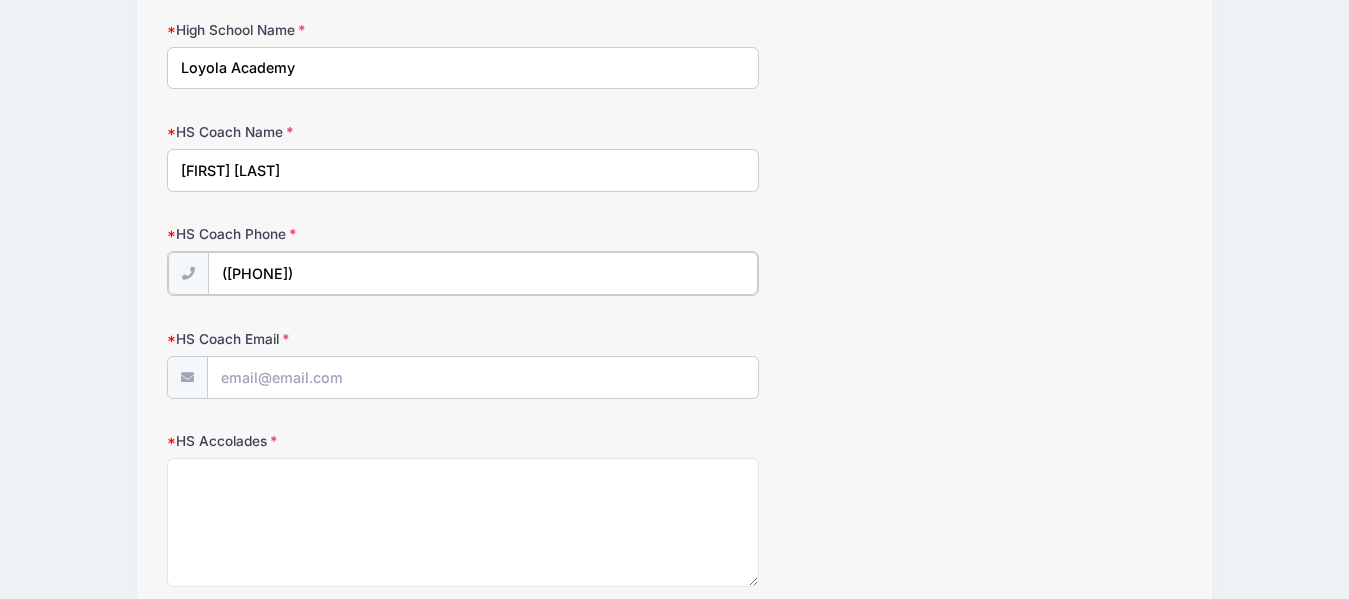 scroll, scrollTop: 1998, scrollLeft: 0, axis: vertical 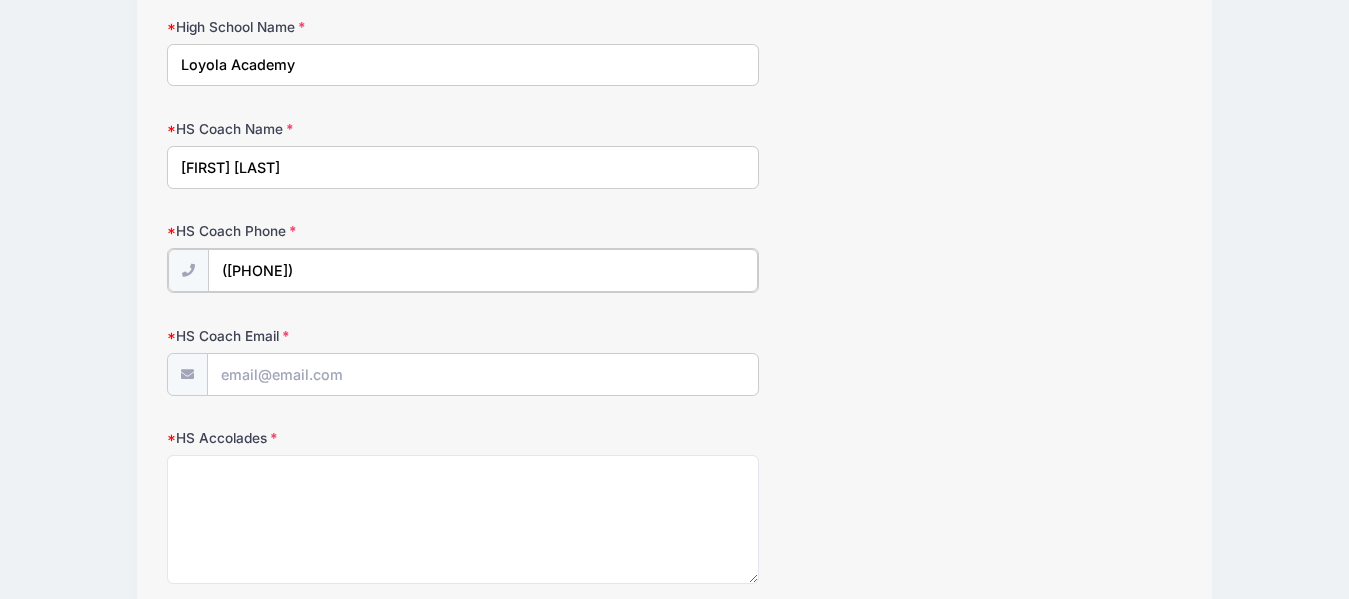 type on "([PHONE])" 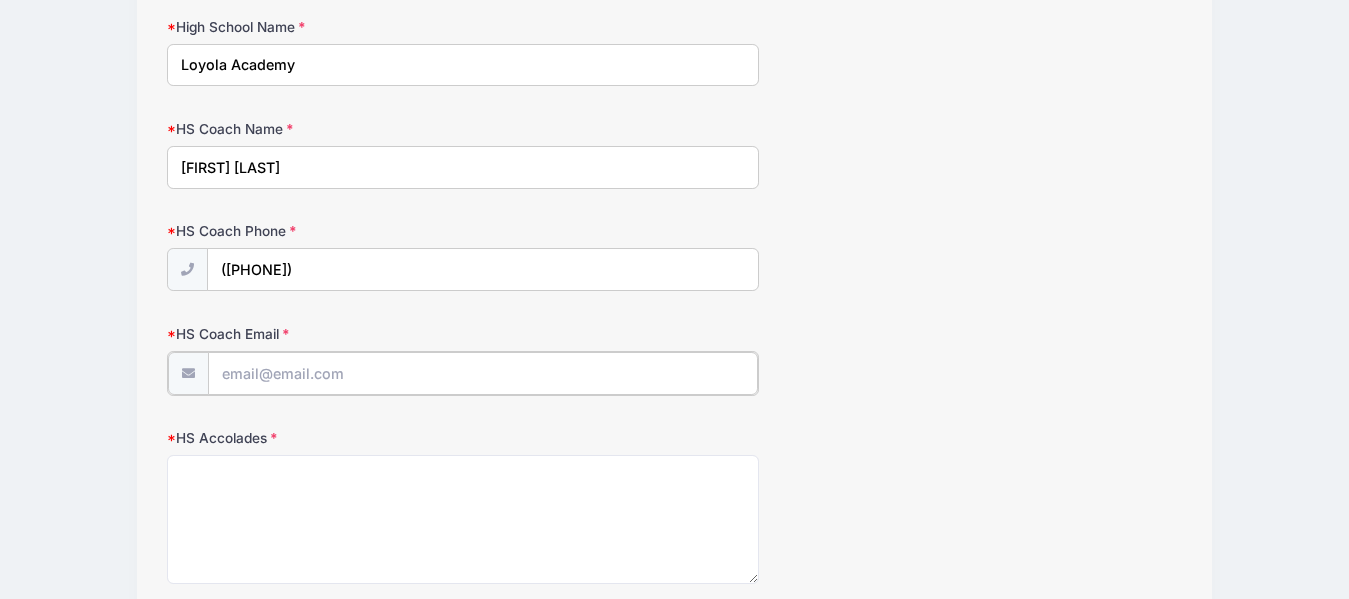 click on "HS Coach Email" at bounding box center (483, 373) 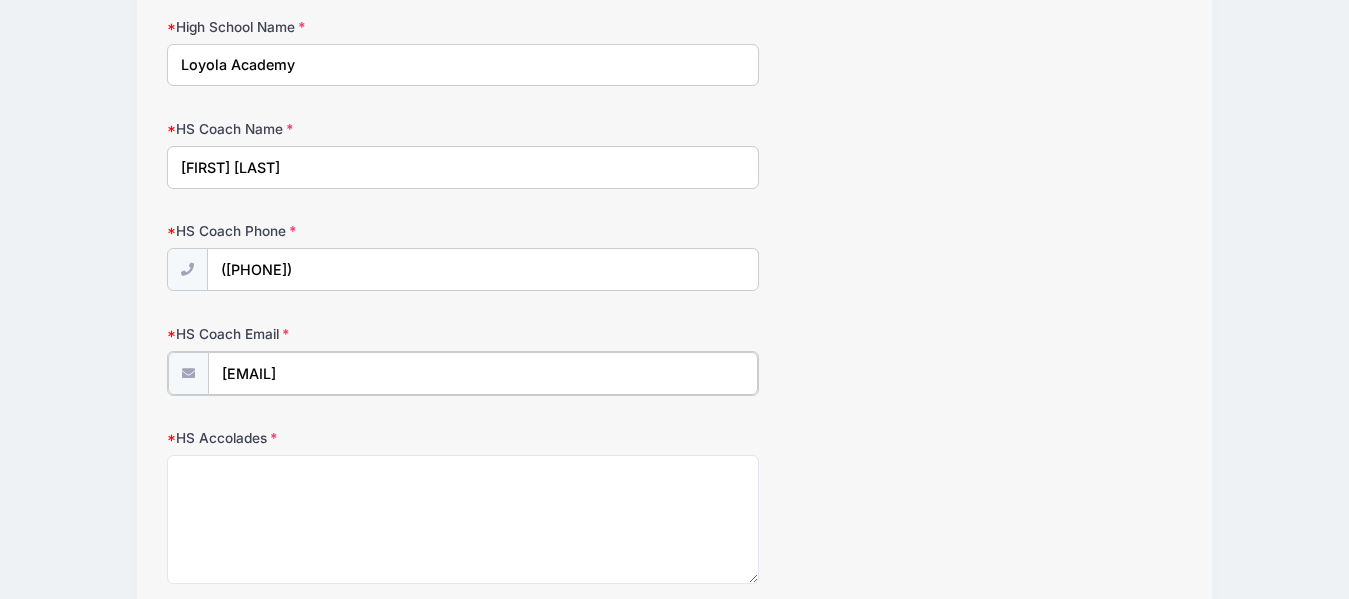 type on "[EMAIL]" 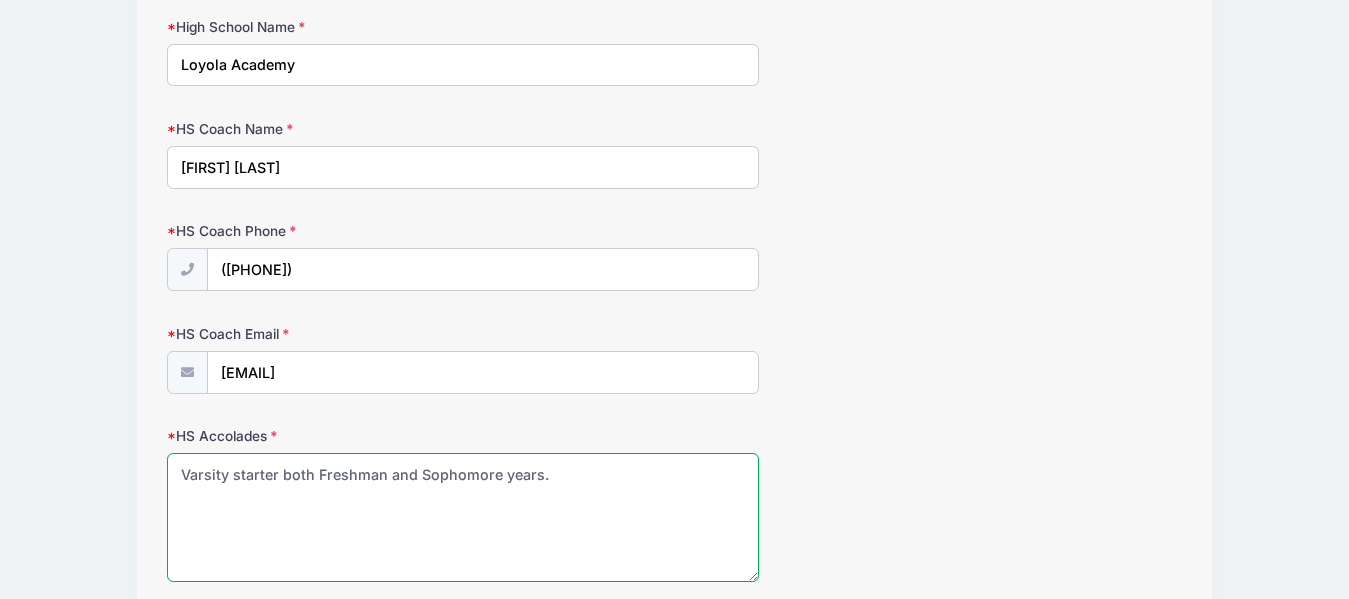 click on "Varsity starter both Freshman and Sophomore years." at bounding box center [463, 517] 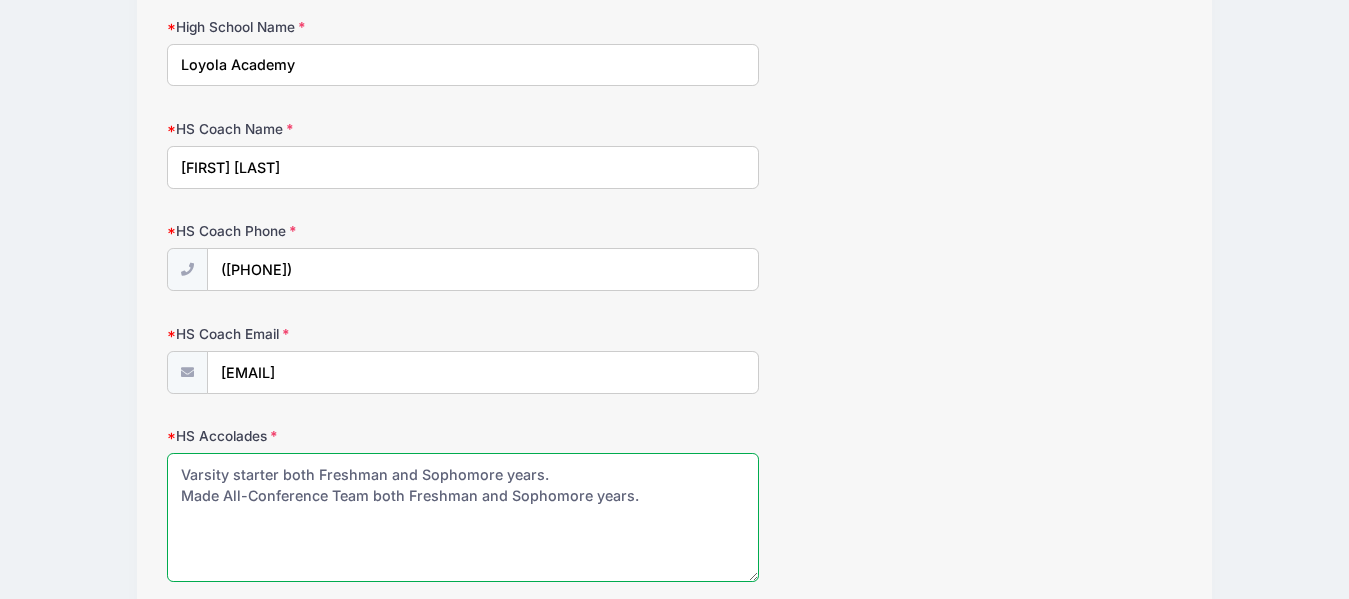 click on "Varsity starter both Freshman and Sophomore years.
Made All-Conference Team both Freshman and Sophomore years." at bounding box center [463, 517] 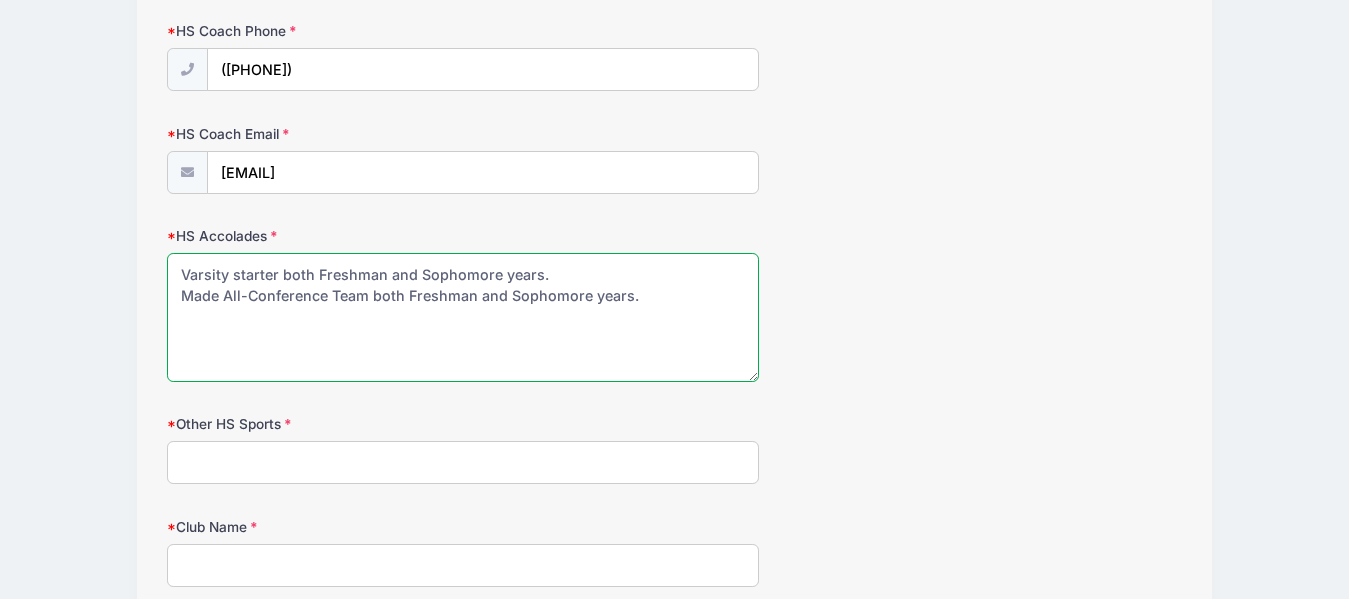 type on "Varsity starter both Freshman and Sophomore years.
Made All-Conference Team both Freshman and Sophomore years." 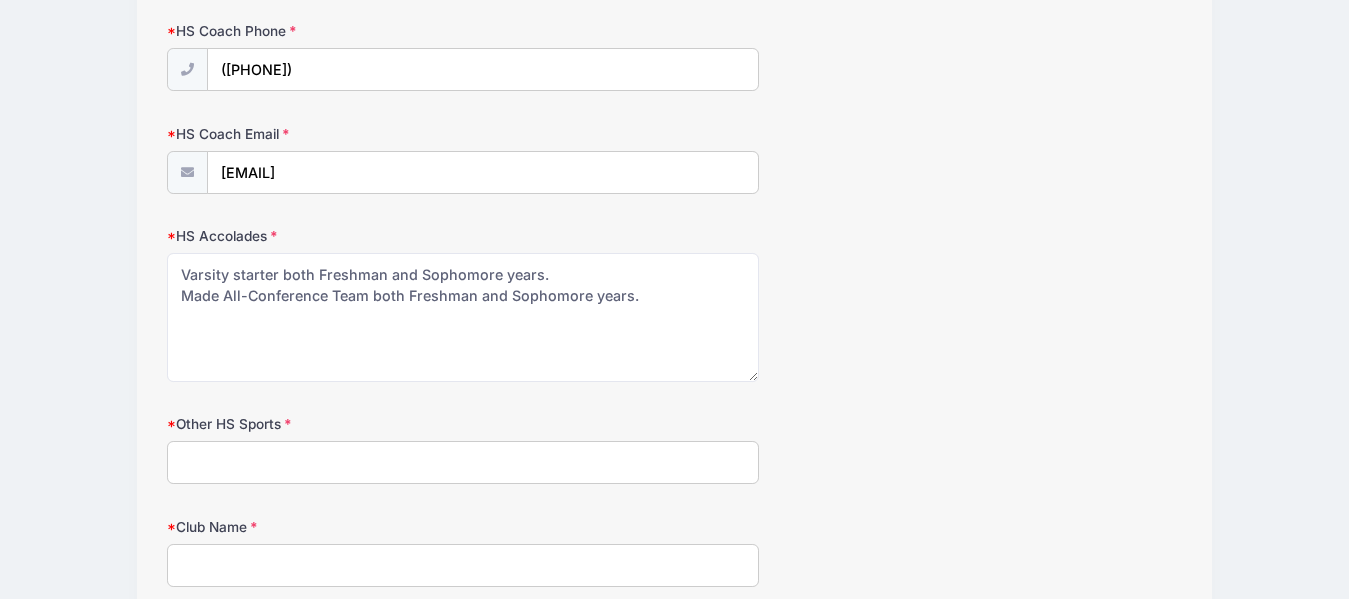 click on "Other HS Sports" at bounding box center [463, 462] 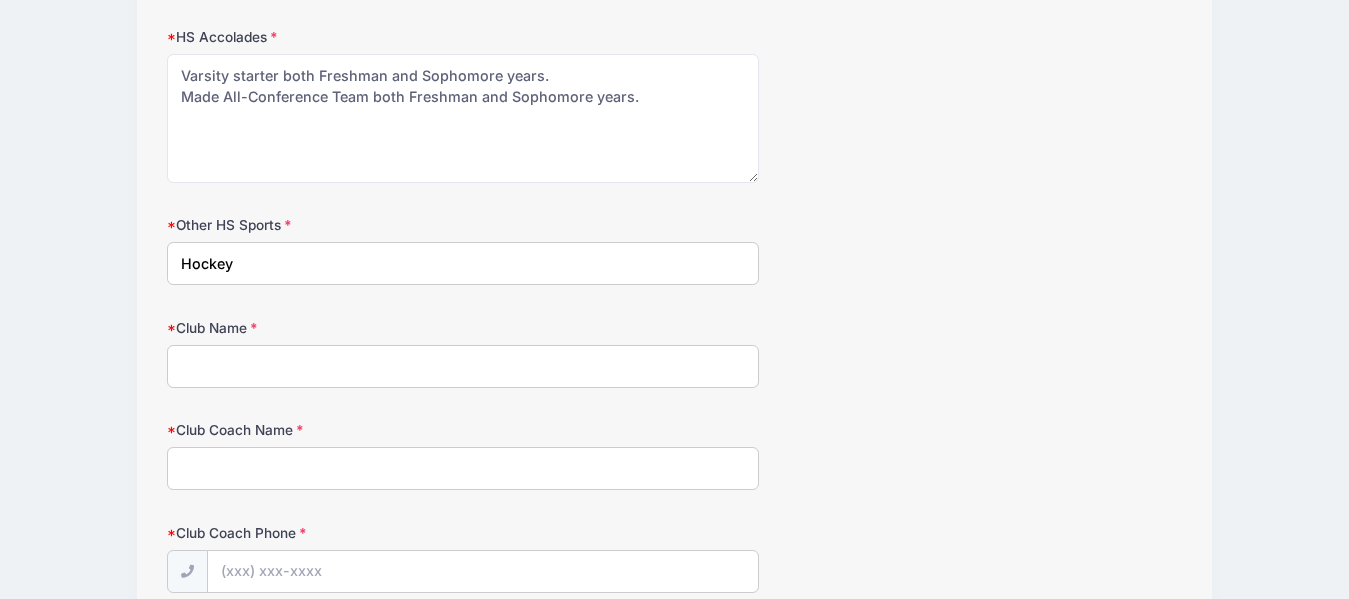 scroll, scrollTop: 2398, scrollLeft: 0, axis: vertical 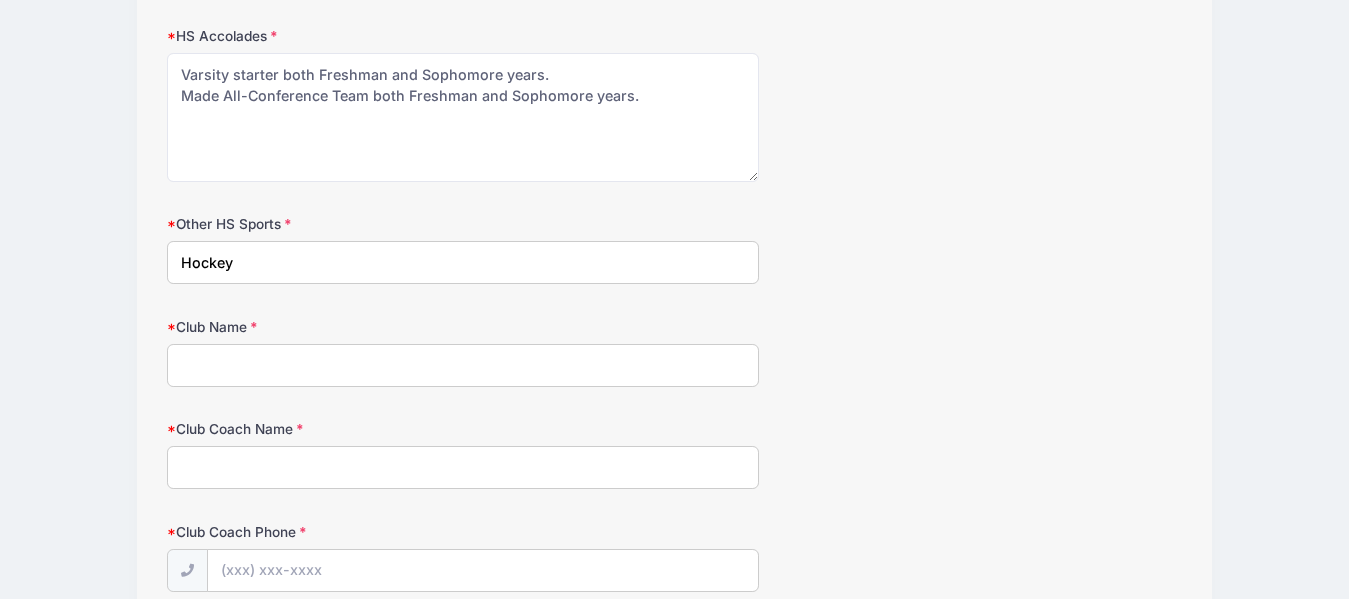 type on "Hockey" 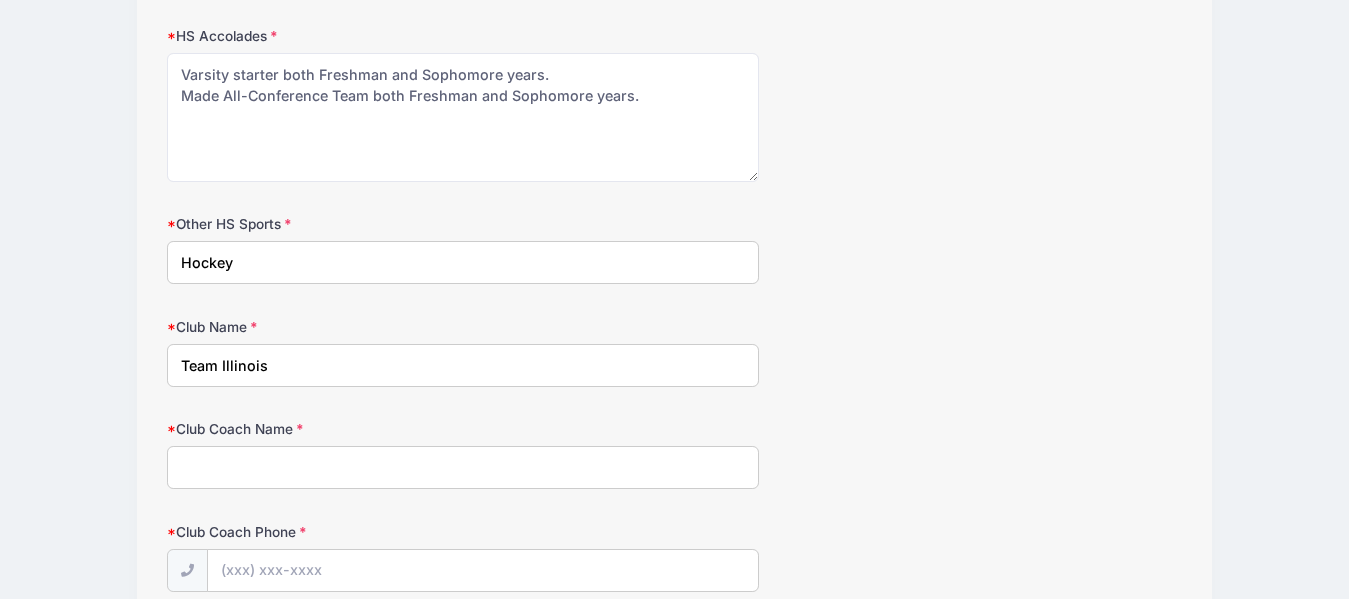 type on "Team Illinois" 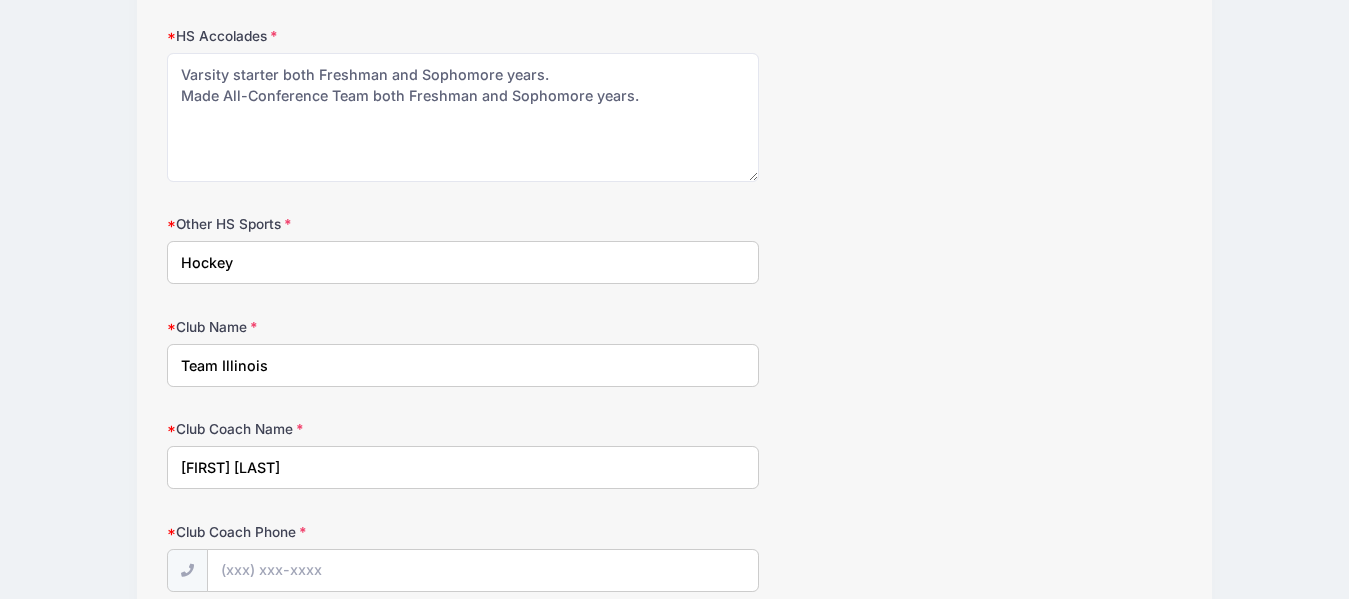 scroll, scrollTop: 2598, scrollLeft: 0, axis: vertical 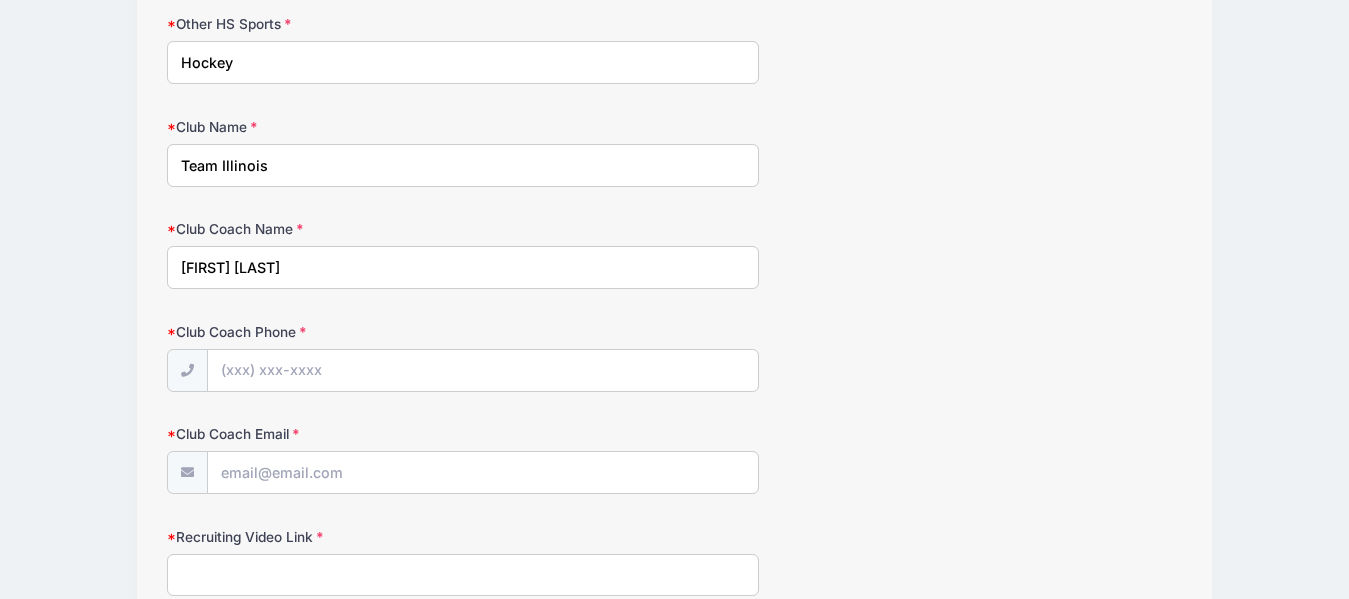 type on "[FIRST] [LAST]" 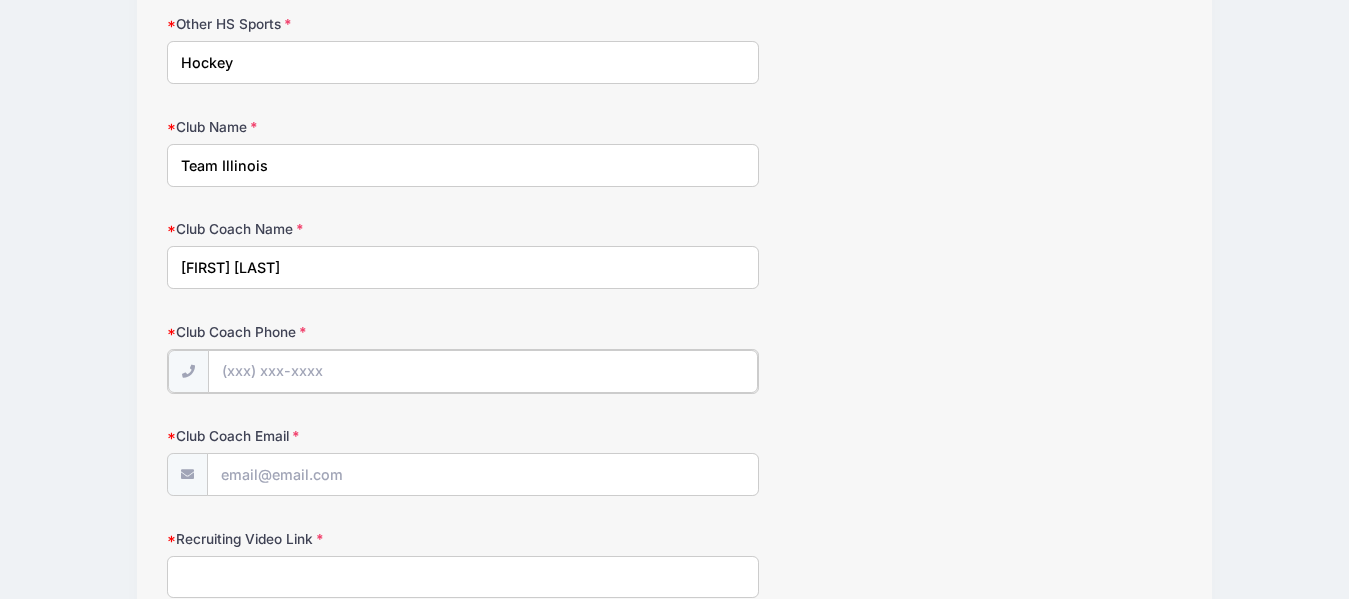 click on "Club Coach Phone" at bounding box center [483, 371] 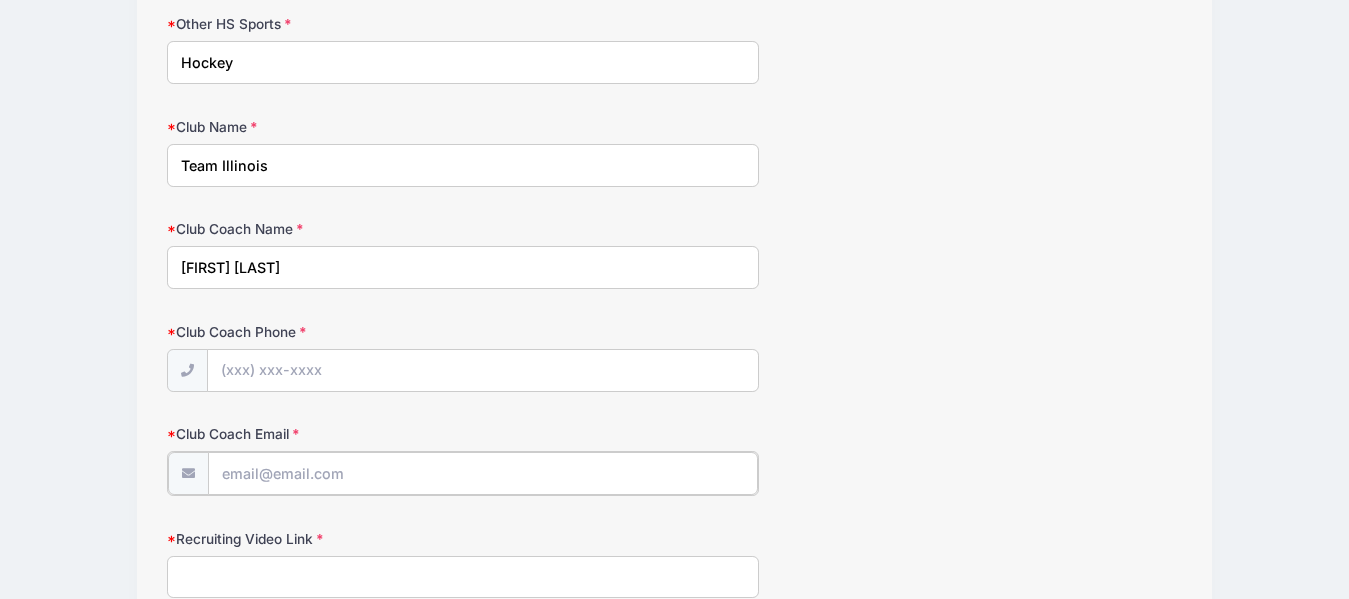 click on "Club Coach Email" at bounding box center (483, 473) 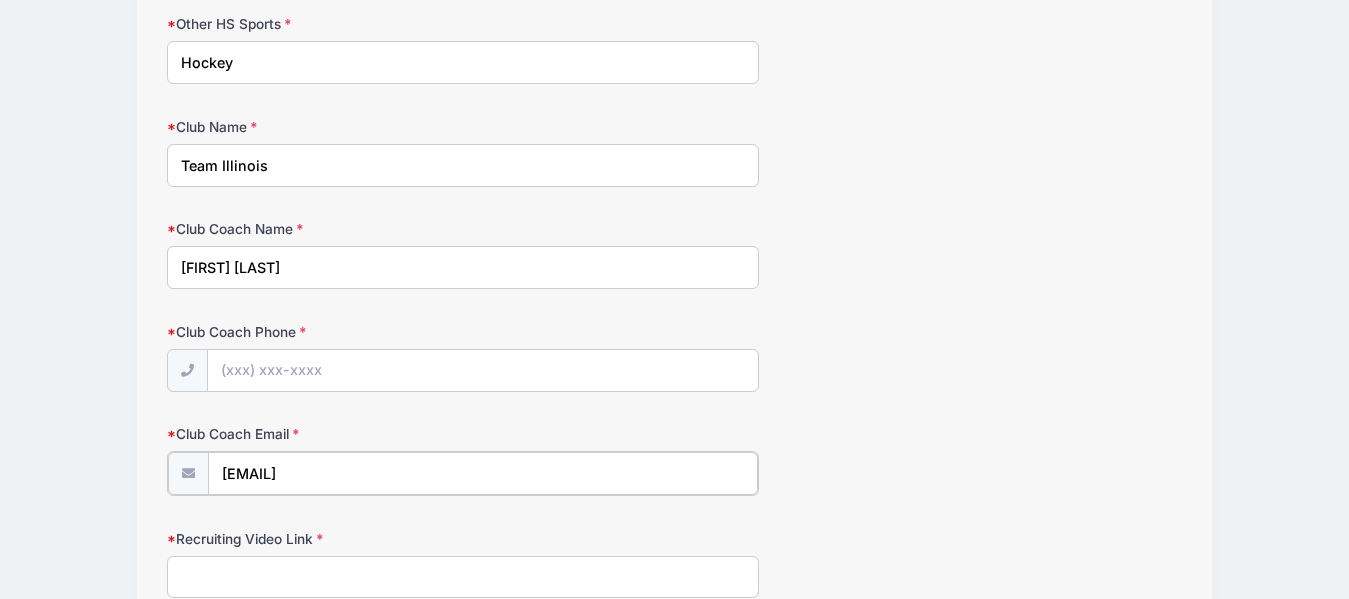 type on "[EMAIL]" 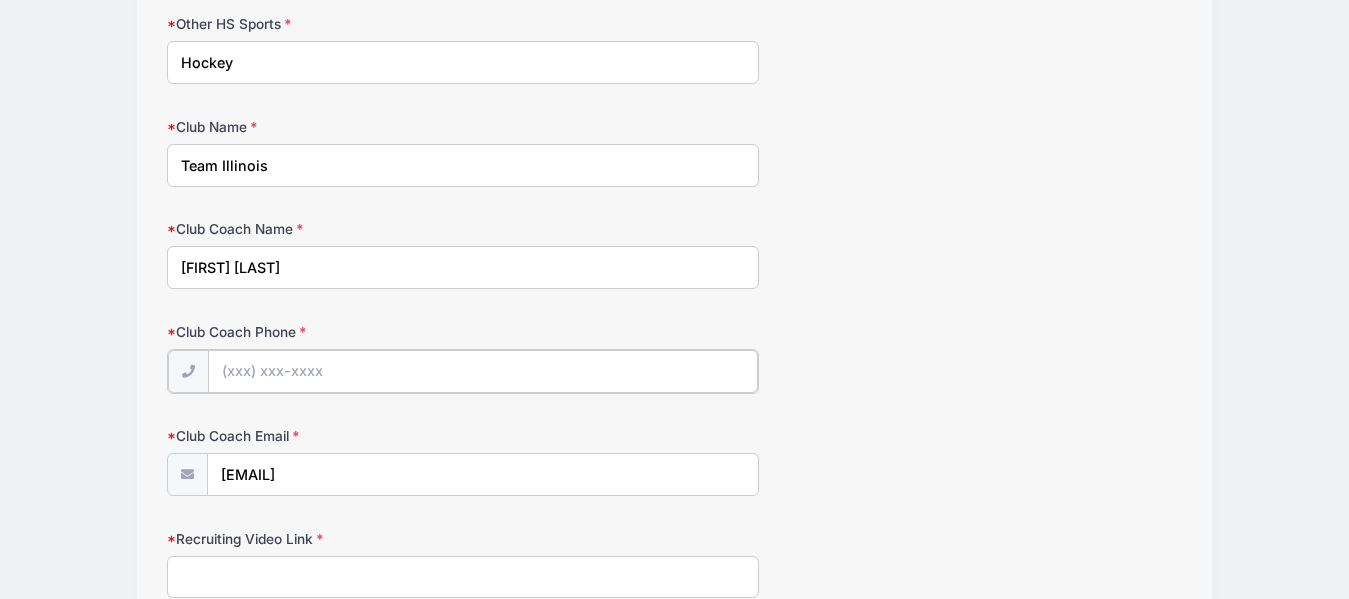 click on "Club Coach Phone" at bounding box center (483, 371) 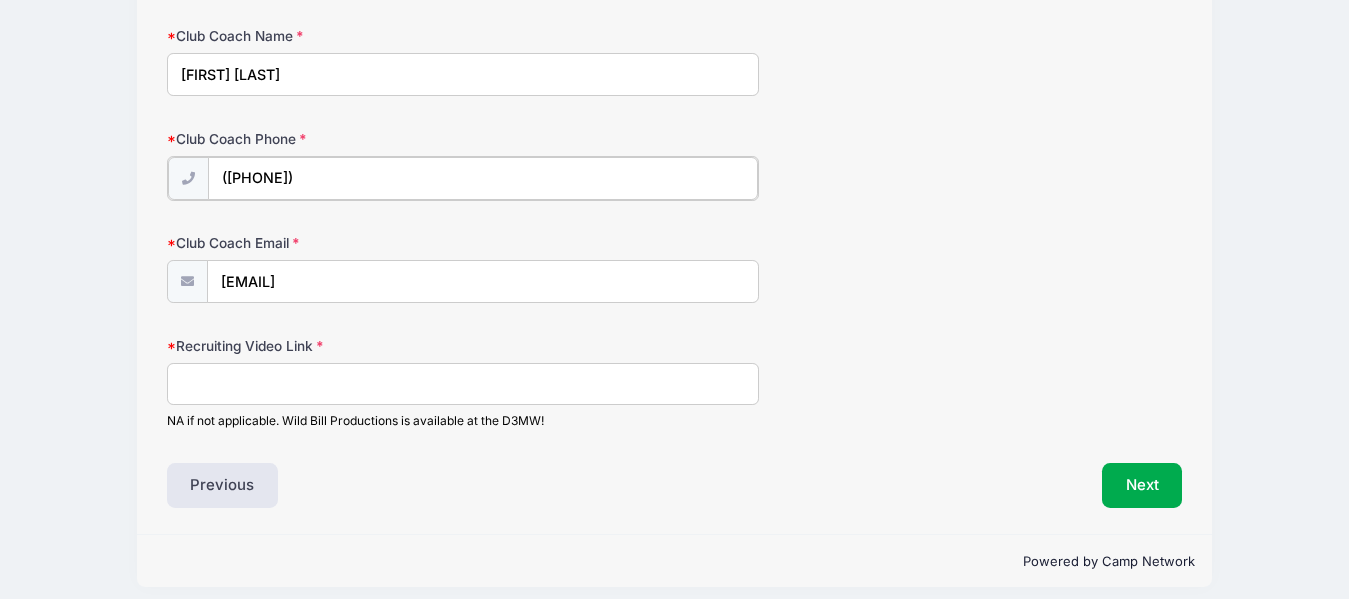 scroll, scrollTop: 2798, scrollLeft: 0, axis: vertical 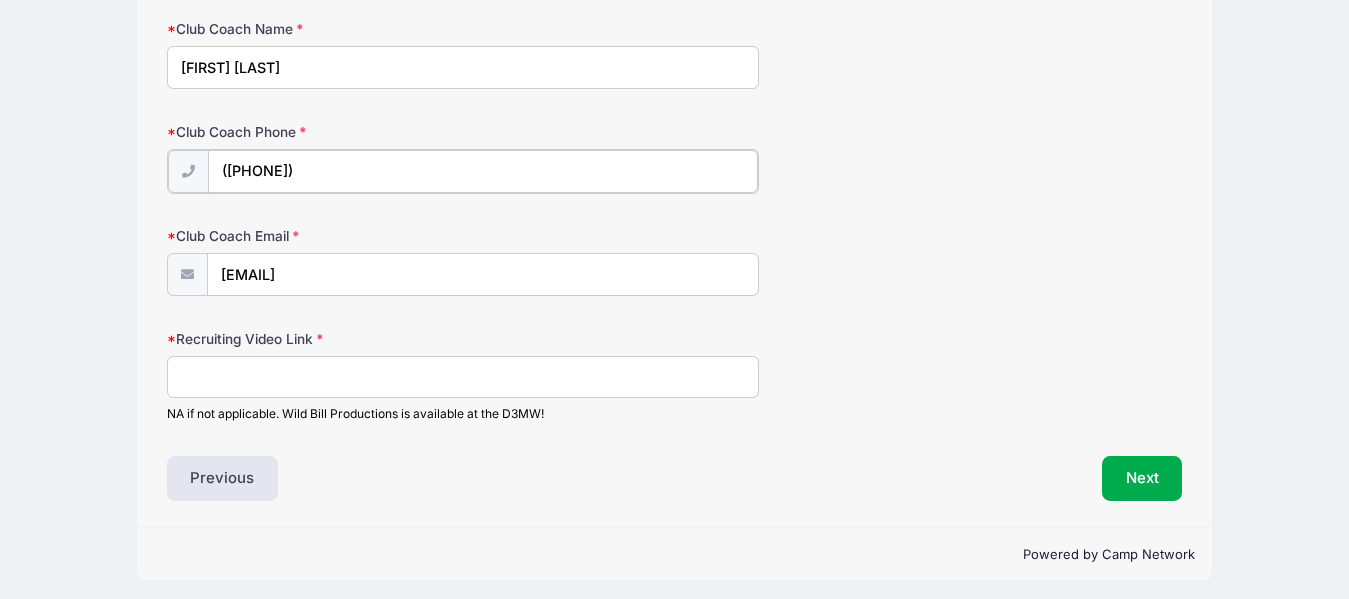 type on "([PHONE])" 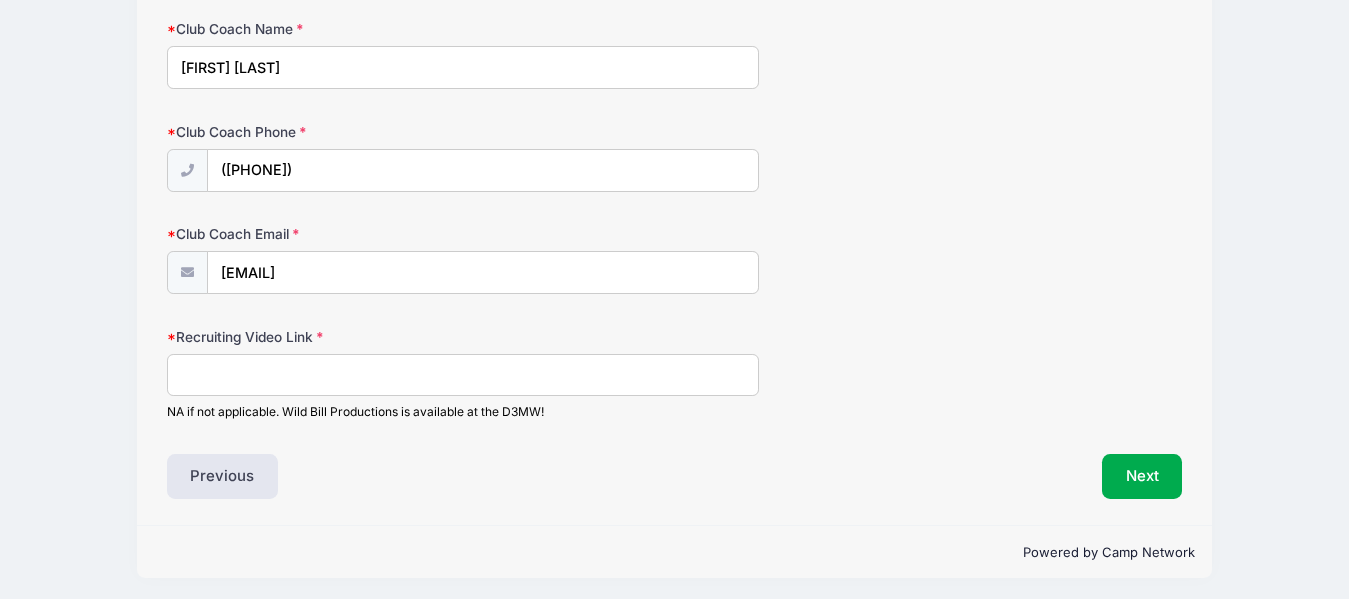 click on "Recruiting Video Link" at bounding box center (463, 375) 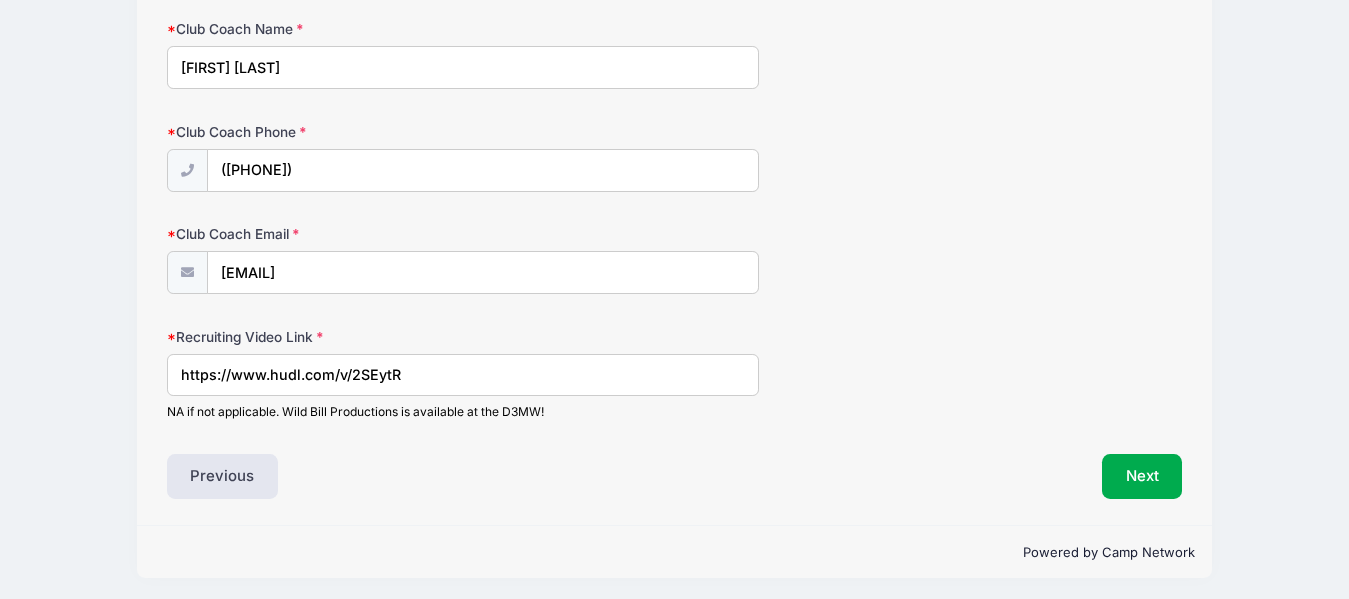 click on "https://www.hudl.com/v/2SEytR" at bounding box center (463, 375) 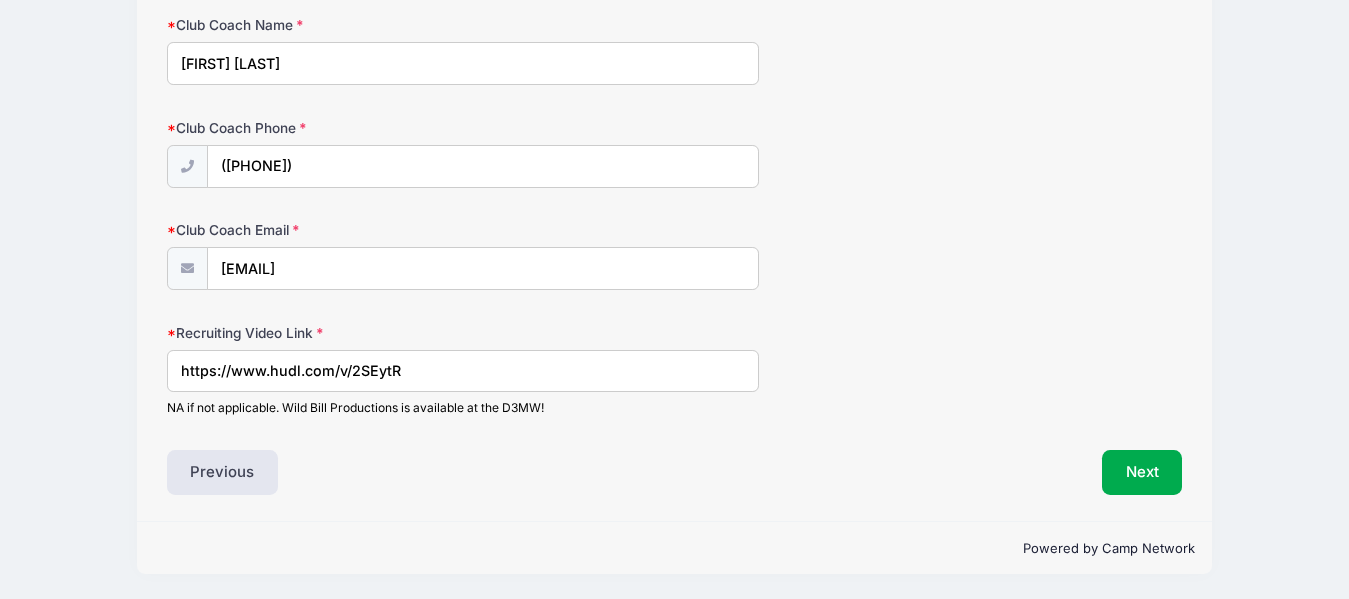 scroll, scrollTop: 2803, scrollLeft: 0, axis: vertical 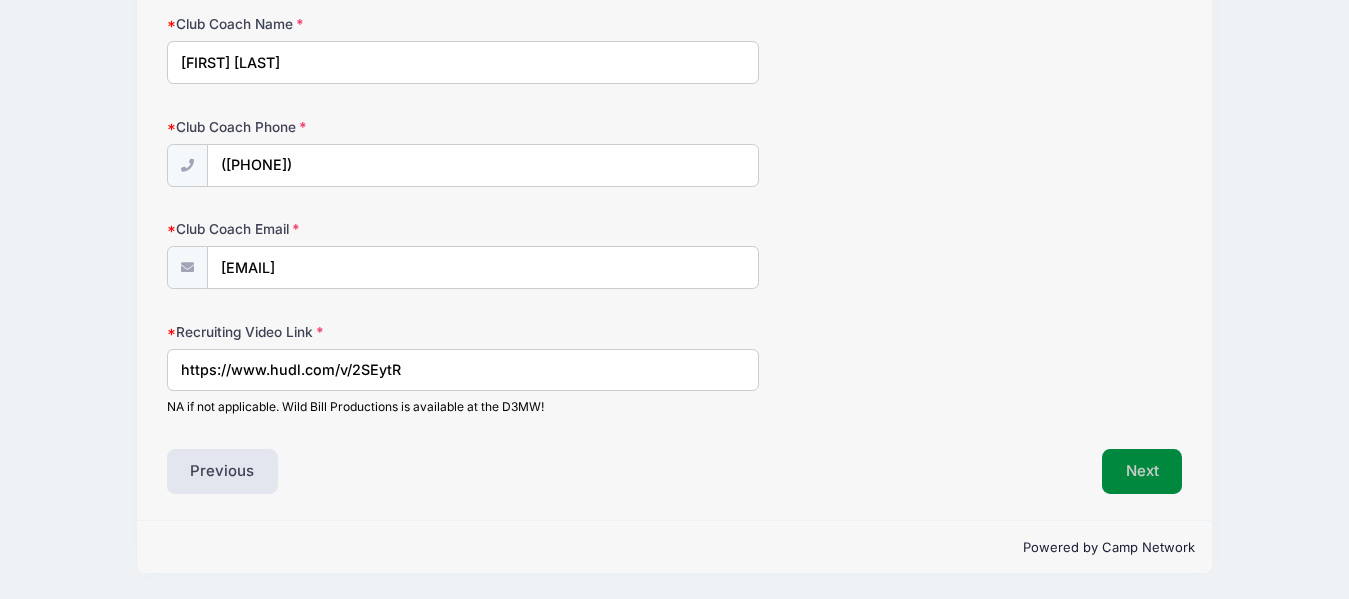 click on "Next" at bounding box center (1142, 472) 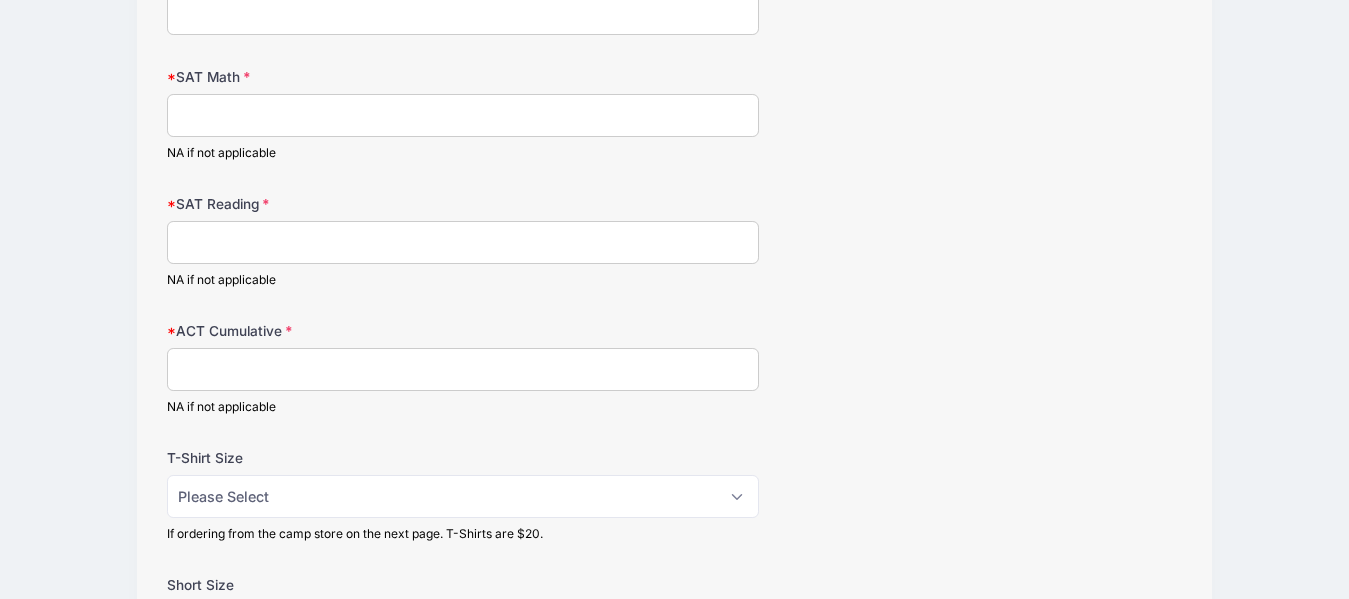 scroll, scrollTop: 0, scrollLeft: 0, axis: both 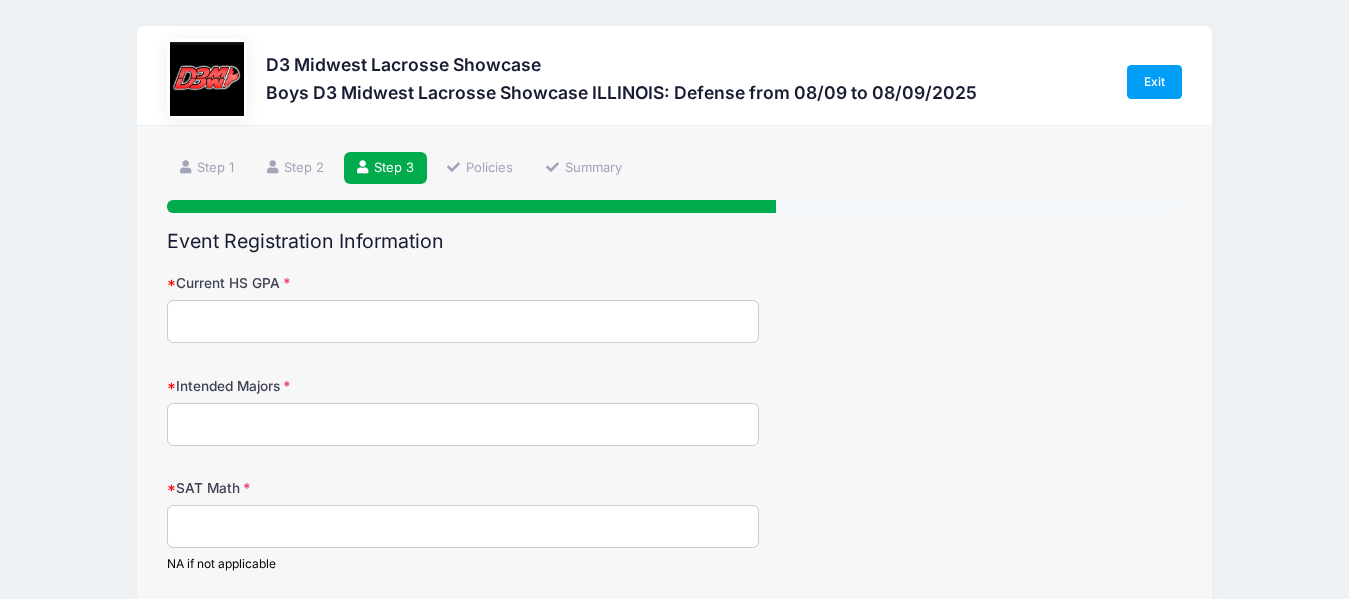 click on "Current HS GPA" at bounding box center (463, 321) 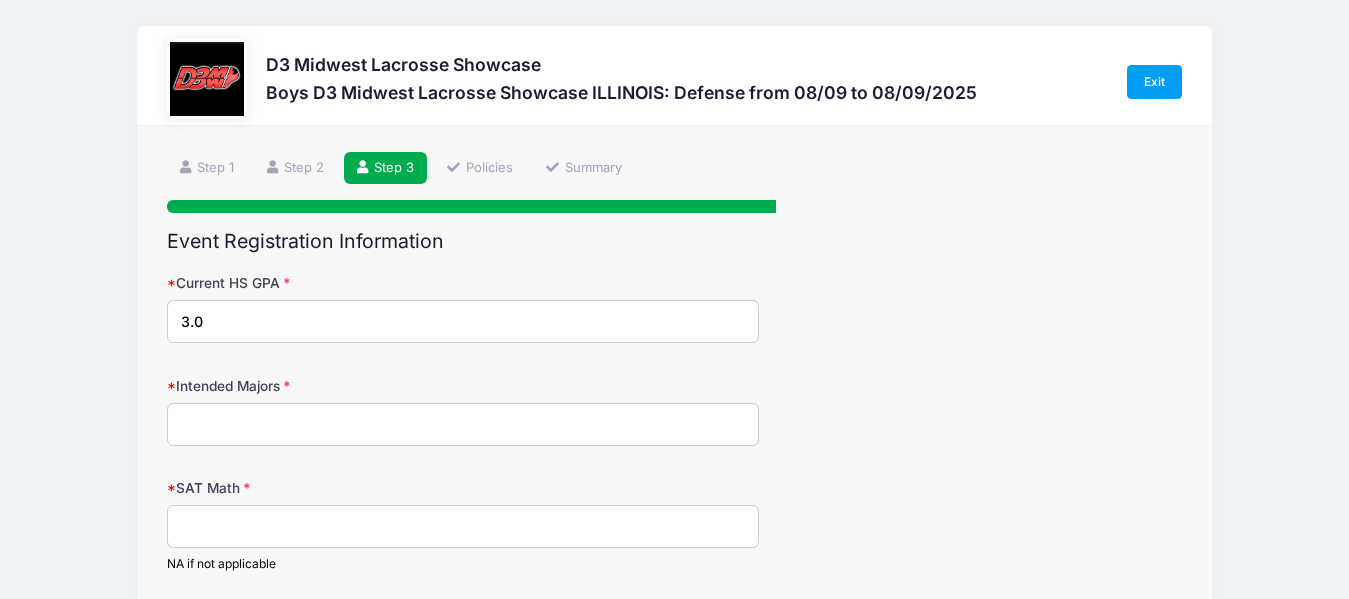 type on "3.0" 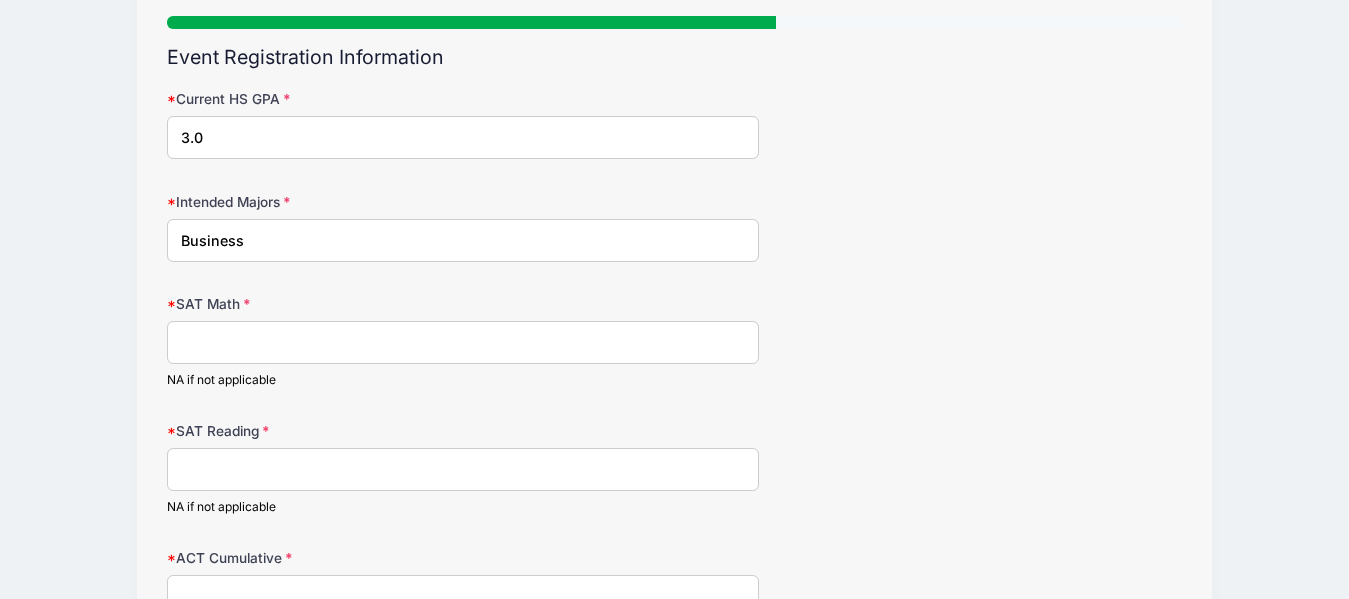 scroll, scrollTop: 200, scrollLeft: 0, axis: vertical 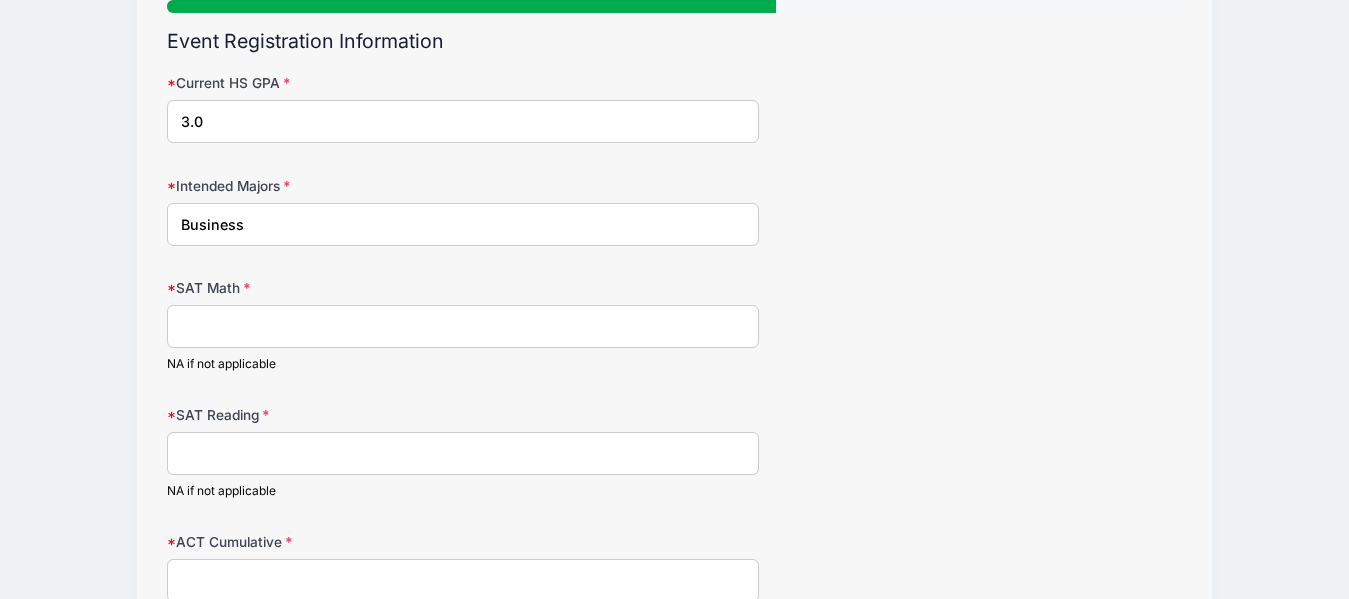 type on "Business" 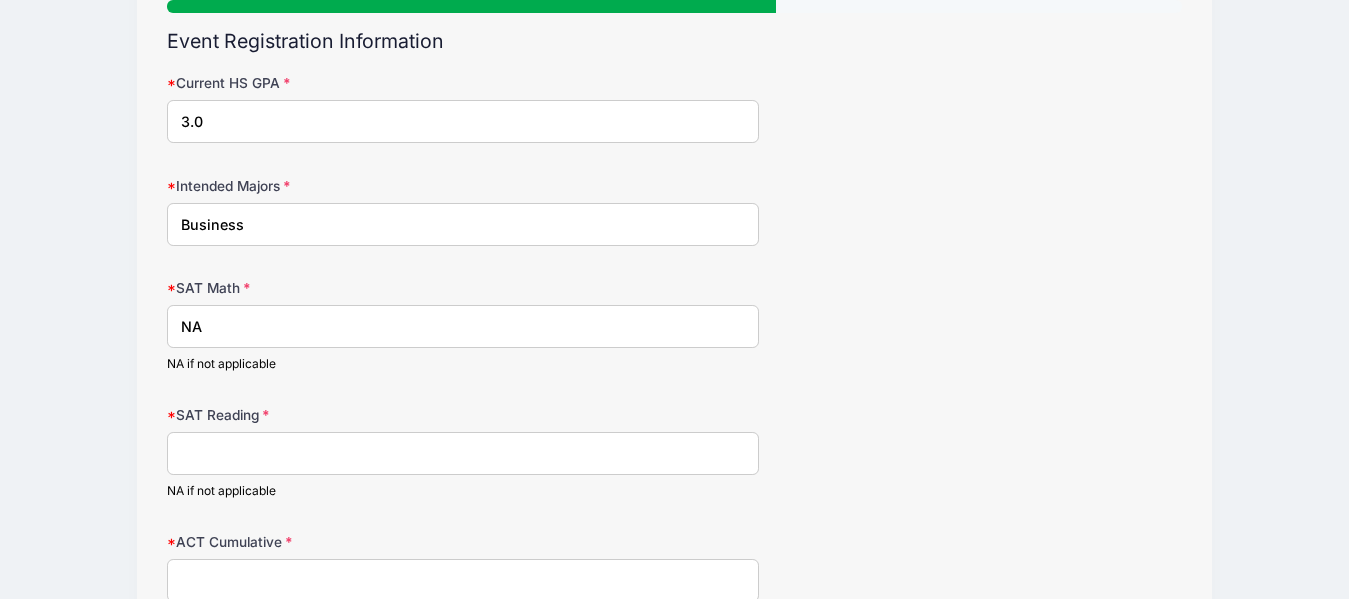 type on "NA" 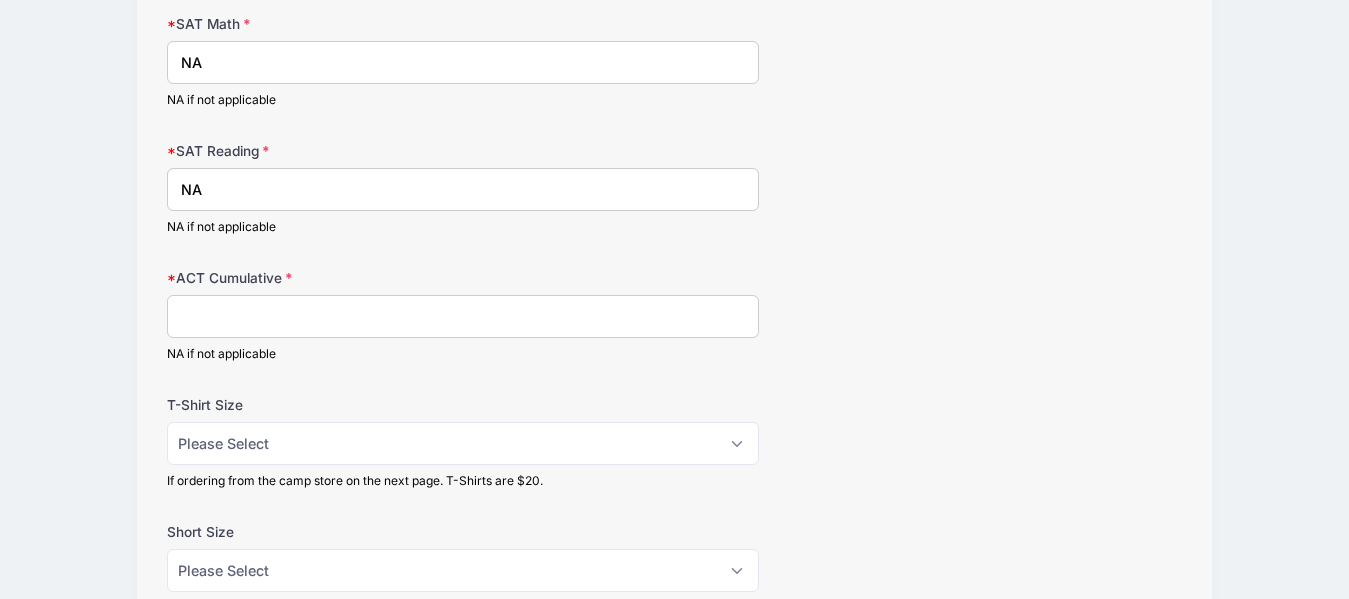 scroll, scrollTop: 500, scrollLeft: 0, axis: vertical 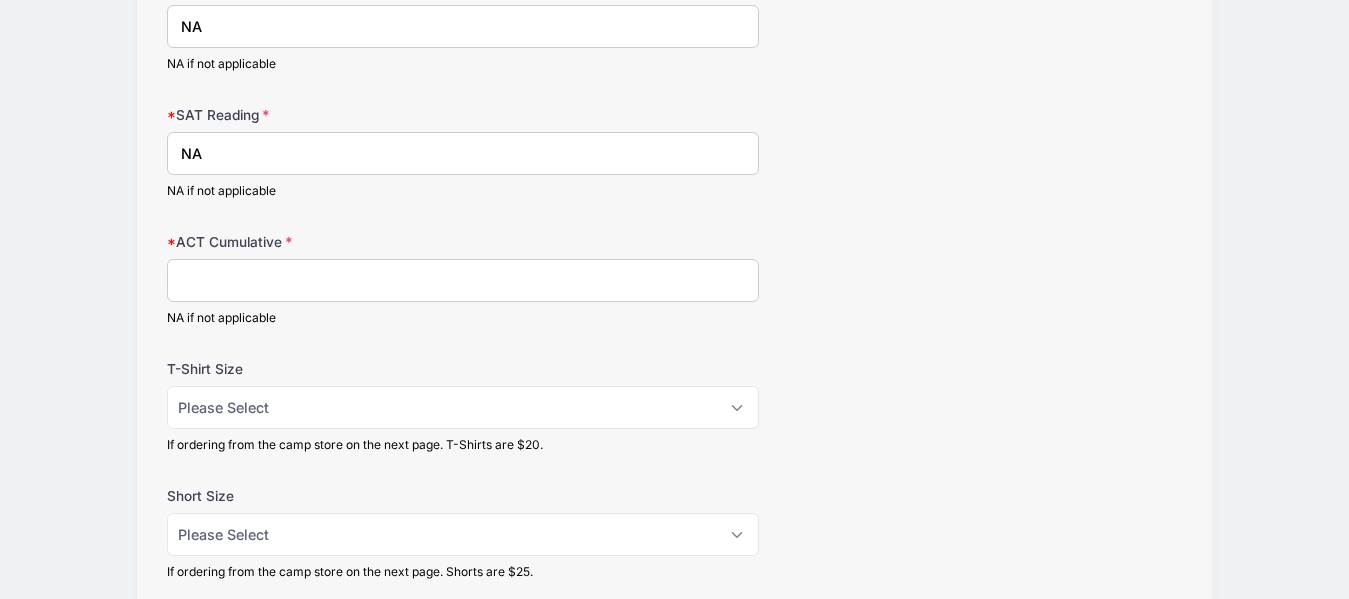 type on "NA" 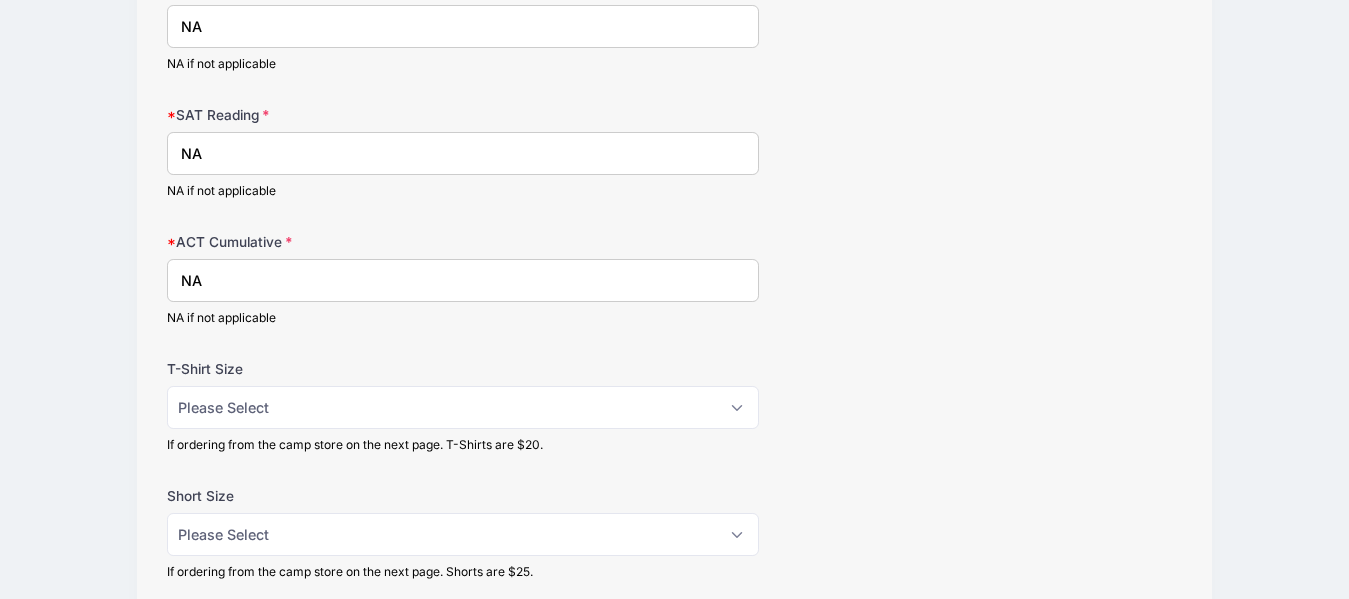 type on "NA" 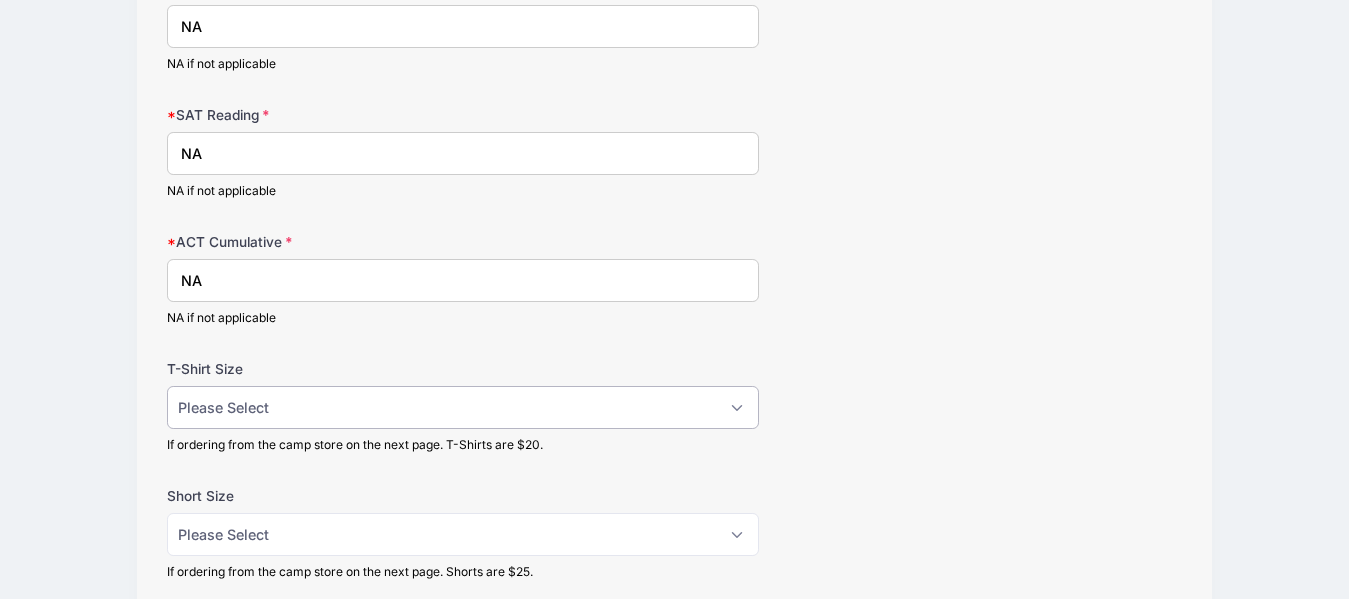 click on "Please Select Adult Small
Adult Medium
Adult Large
Adult XL" at bounding box center (463, 407) 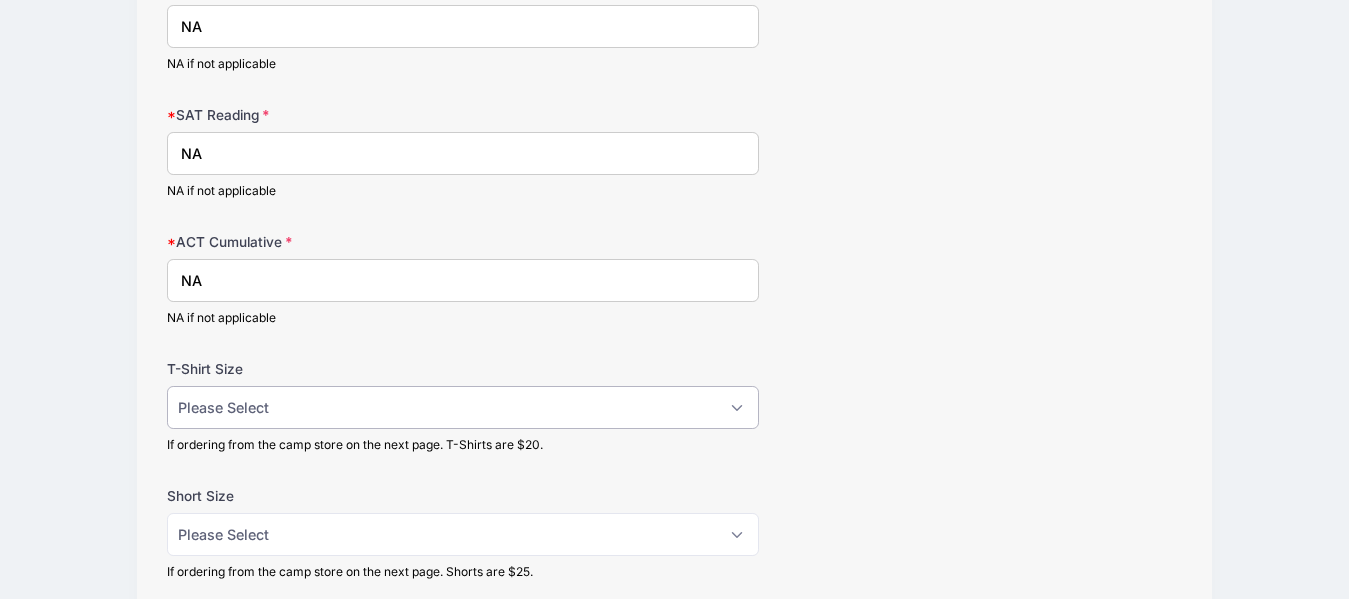 select on "Adult Large" 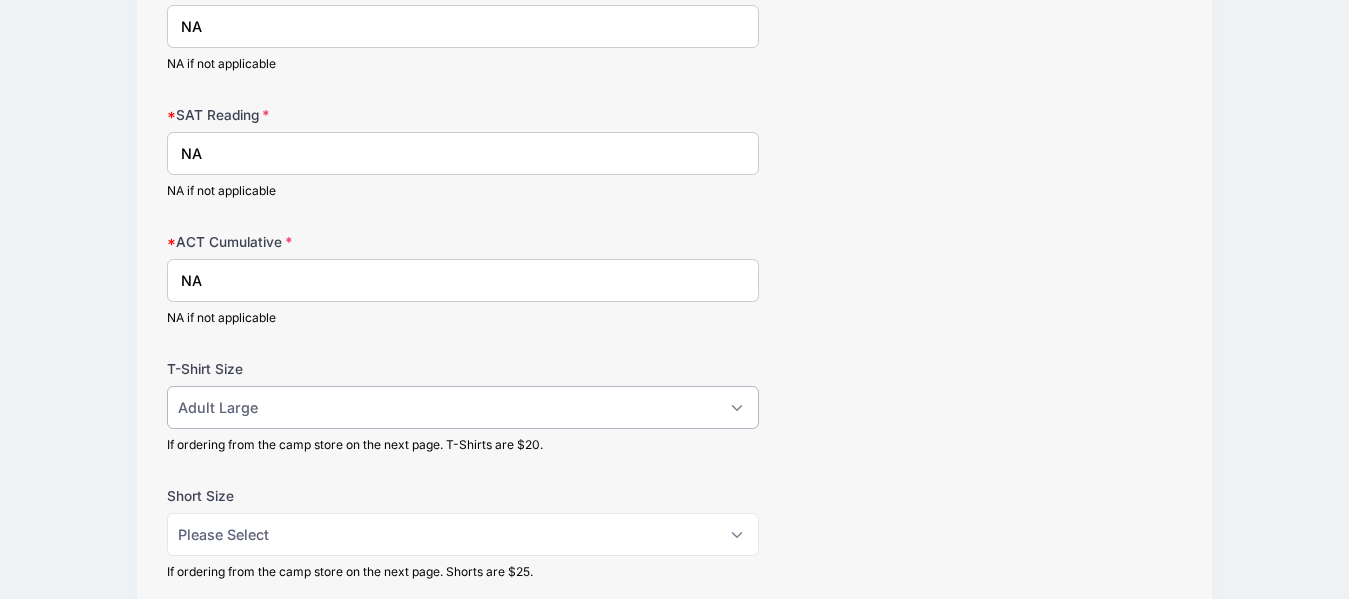 click on "Please Select Adult Small
Adult Medium
Adult Large
Adult XL" at bounding box center (463, 407) 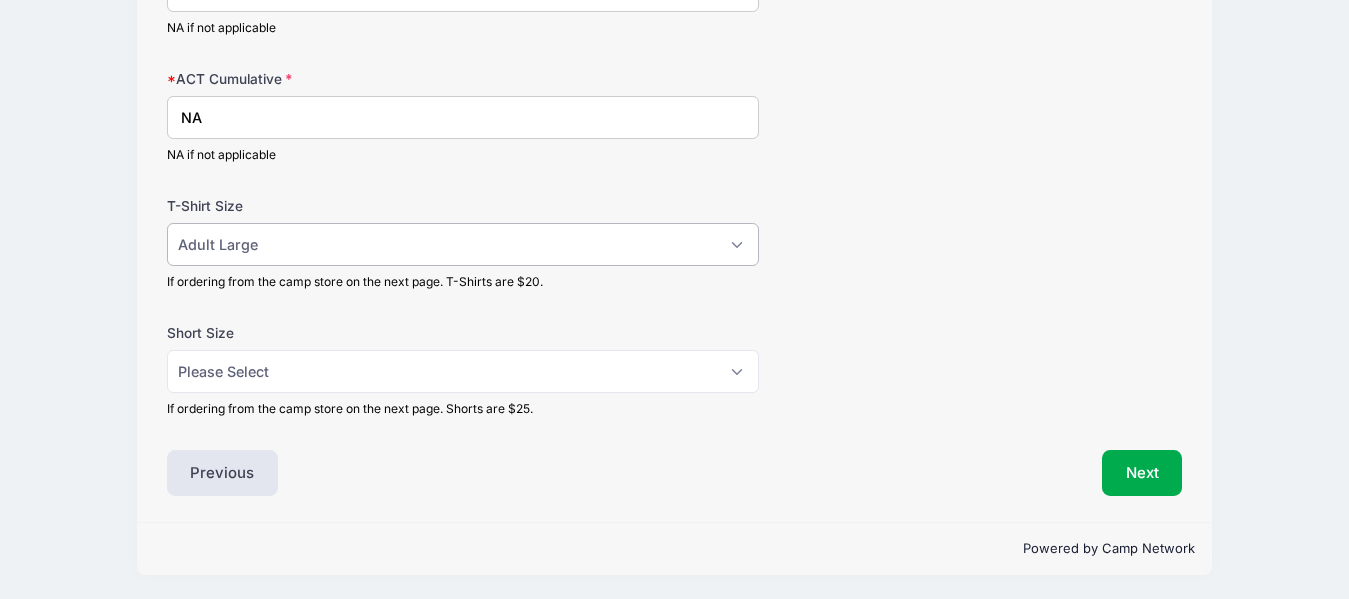 scroll, scrollTop: 665, scrollLeft: 0, axis: vertical 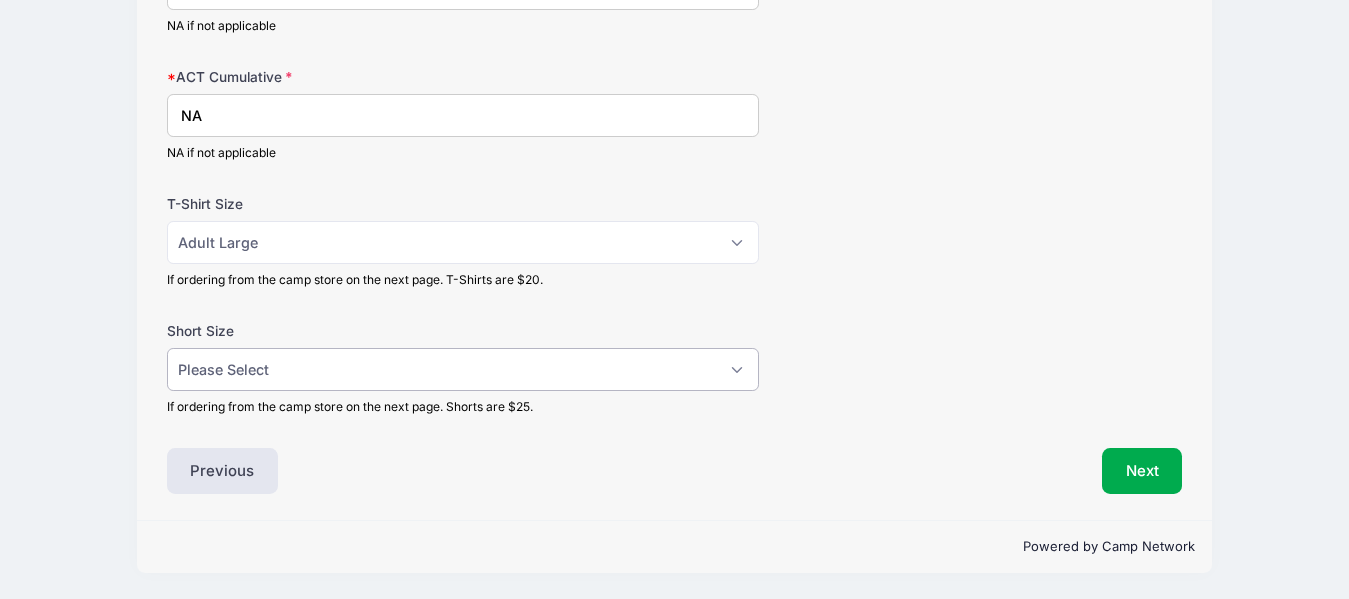 click on "Please Select Adult Small
Adult Medium
Adult Large
Adult XL" at bounding box center [463, 369] 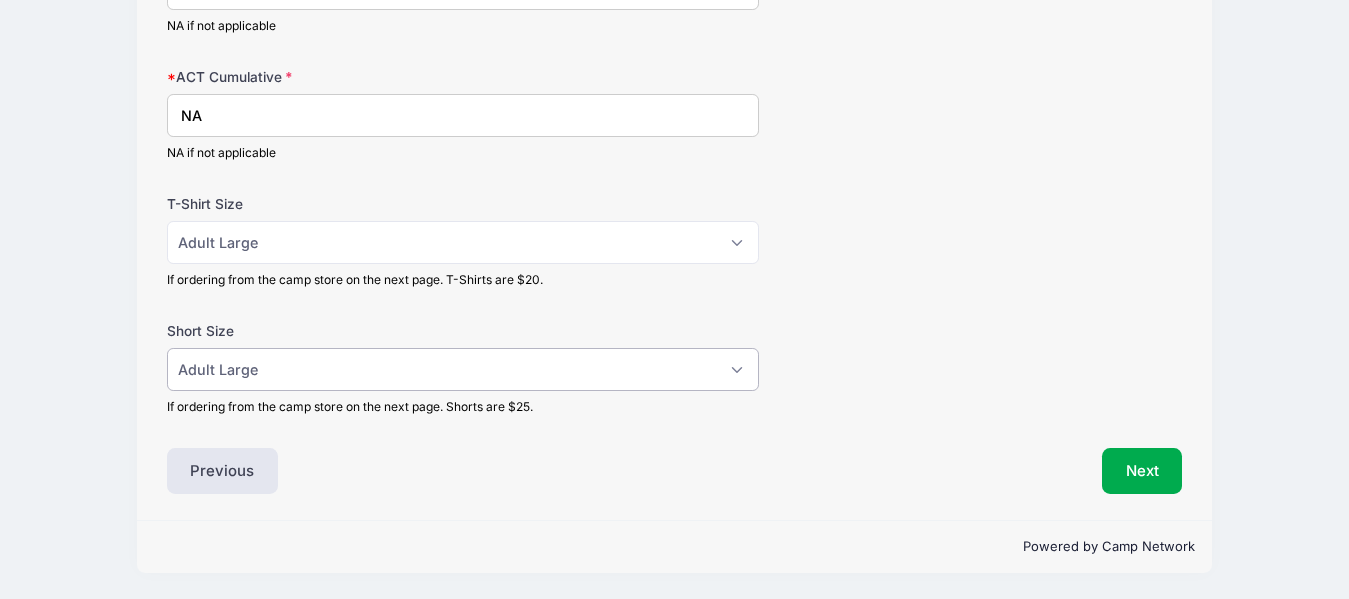 click on "Please Select Adult Small
Adult Medium
Adult Large
Adult XL" at bounding box center (463, 369) 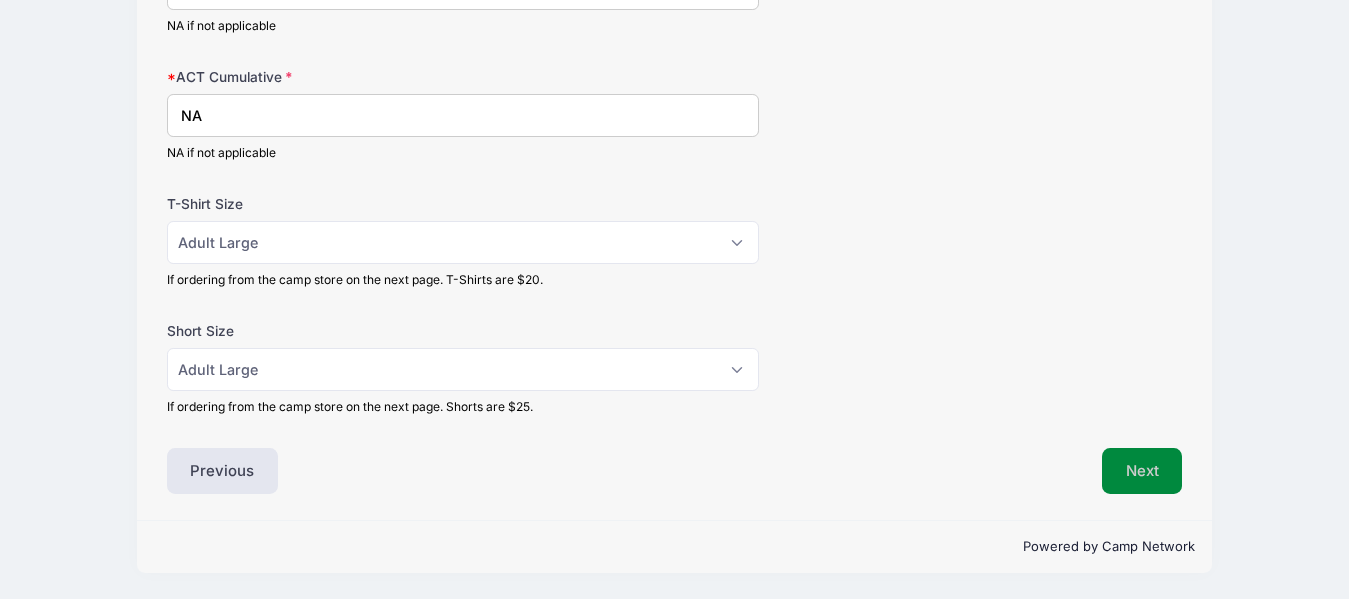 click on "Next" at bounding box center (1142, 471) 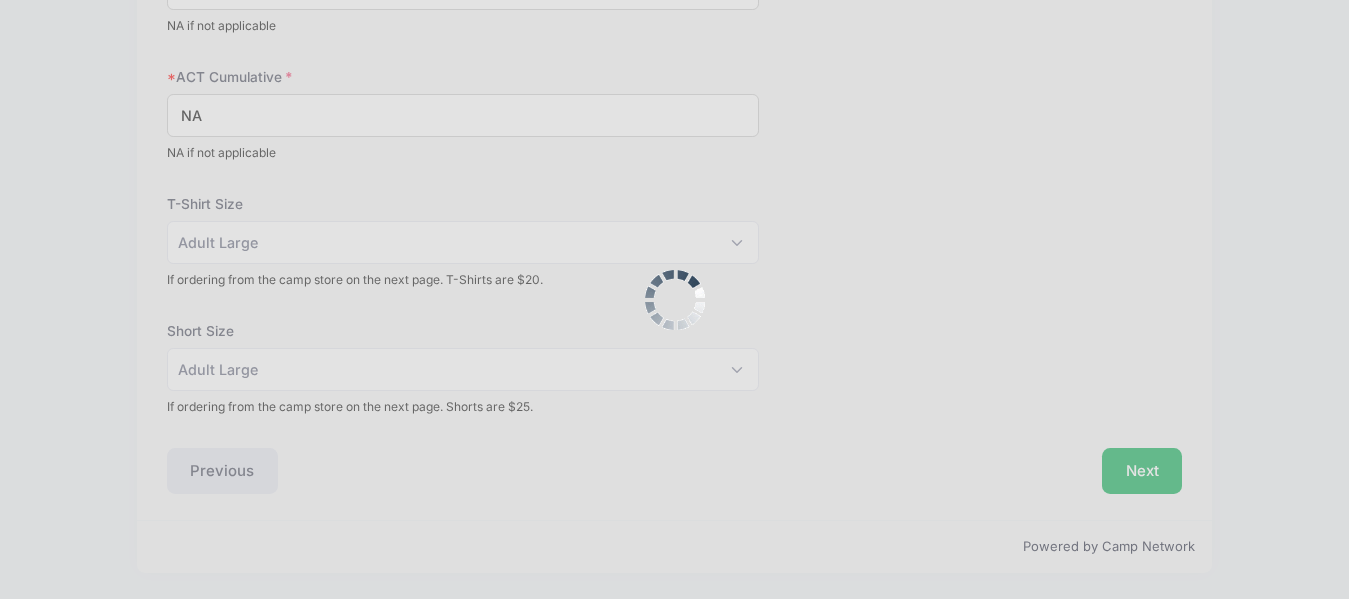 scroll, scrollTop: 0, scrollLeft: 0, axis: both 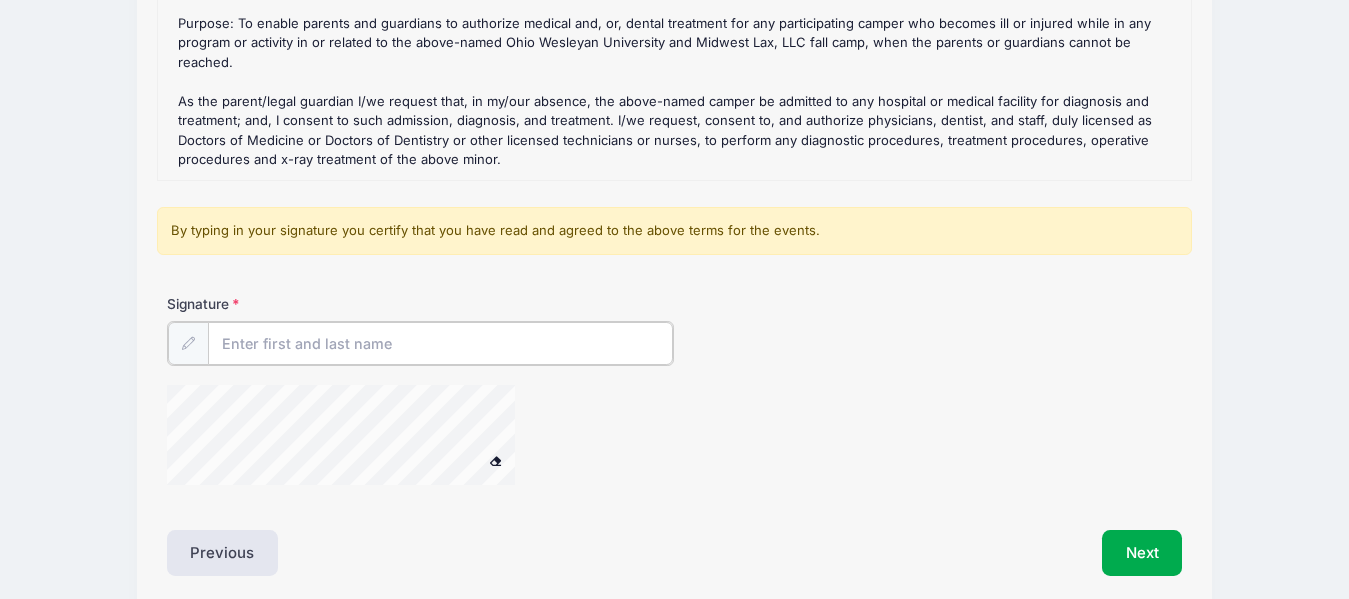 click on "Signature" at bounding box center [441, 343] 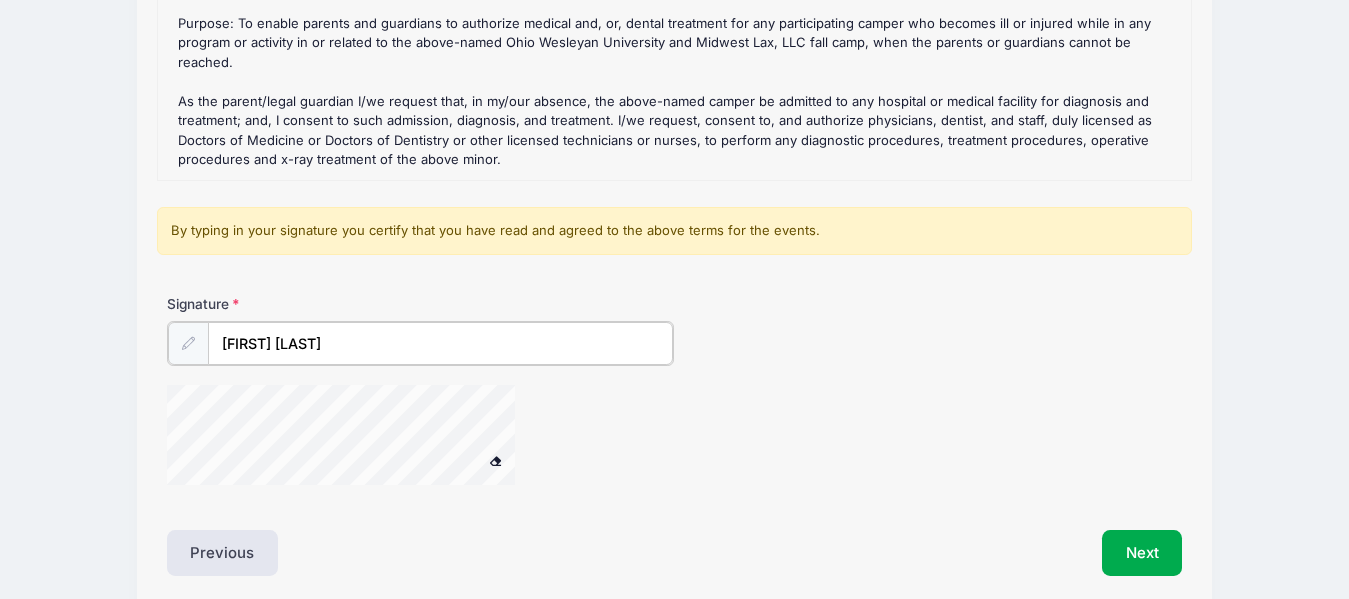 type on "[FIRST] [LAST]" 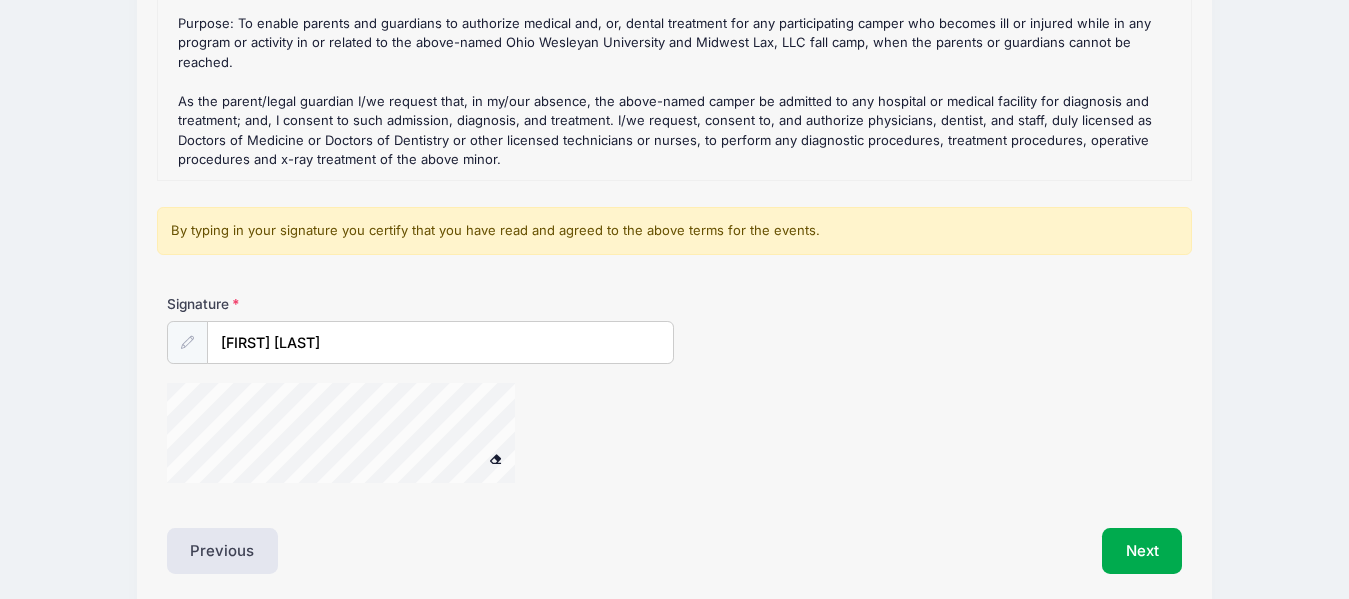 type 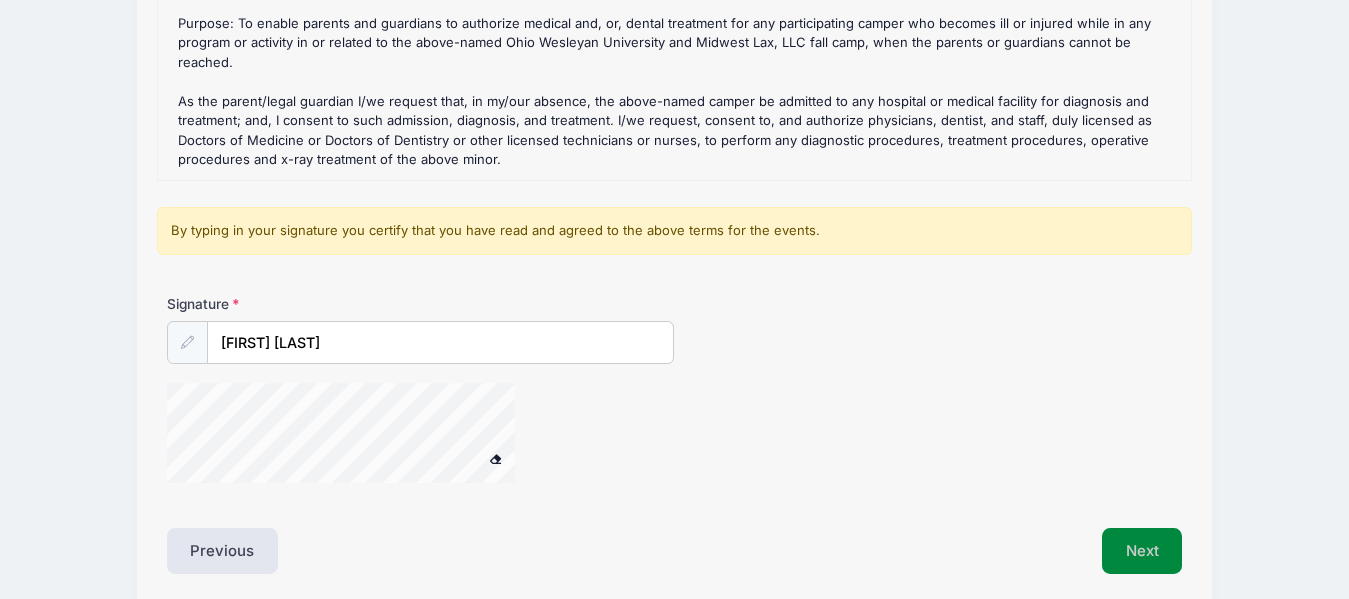 click on "Next" at bounding box center [1142, 551] 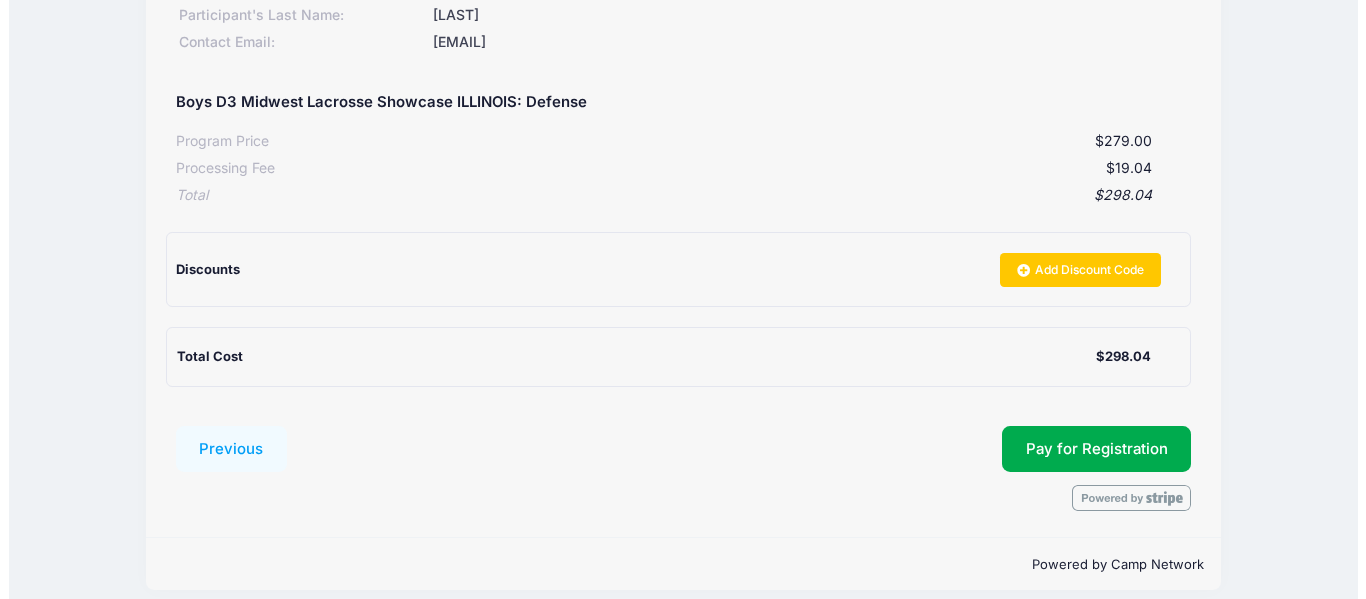 scroll, scrollTop: 349, scrollLeft: 0, axis: vertical 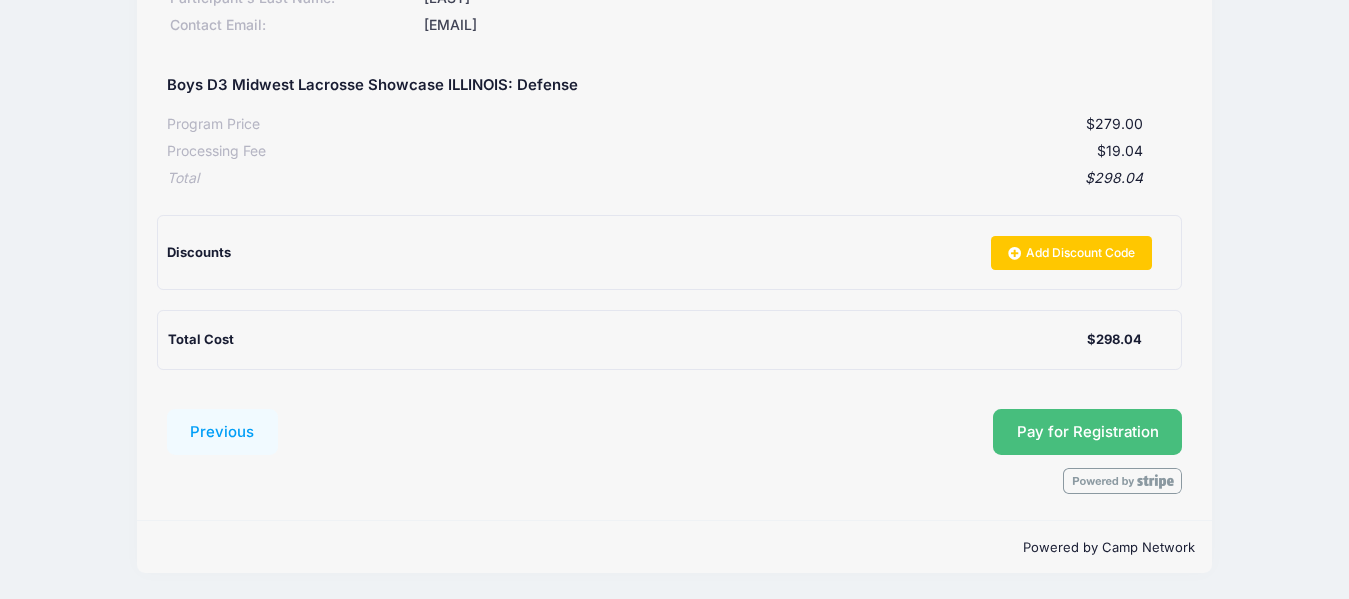 click on "Pay for Registration" at bounding box center [1088, 432] 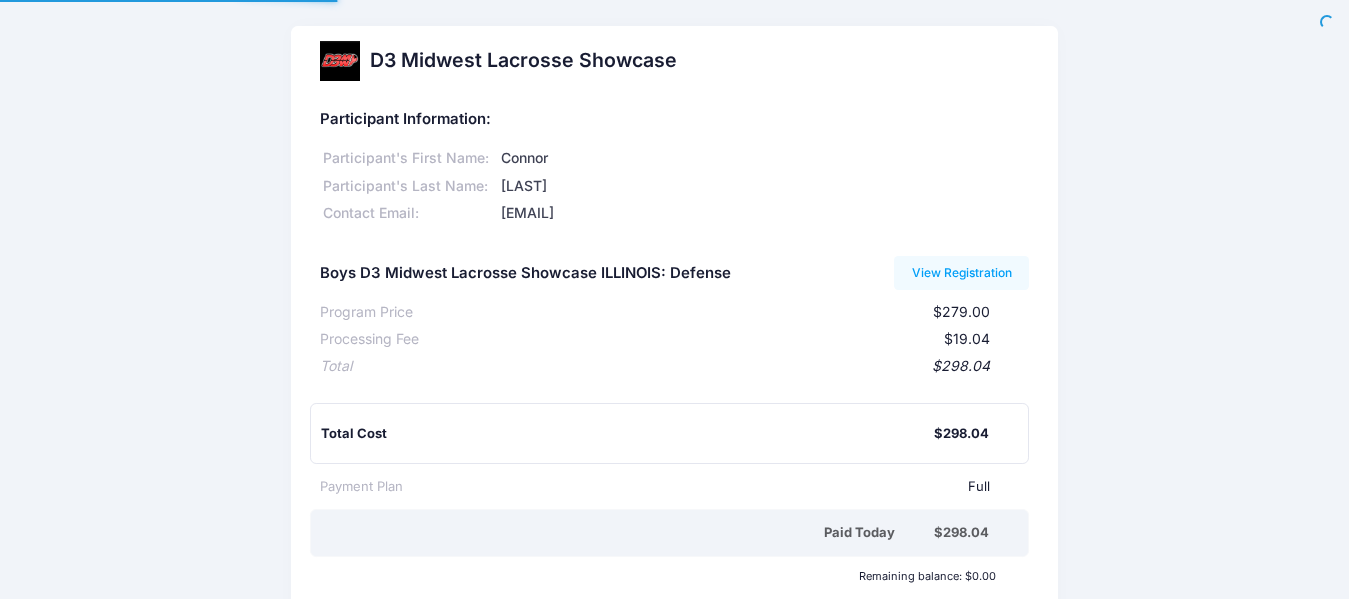 scroll, scrollTop: 0, scrollLeft: 0, axis: both 